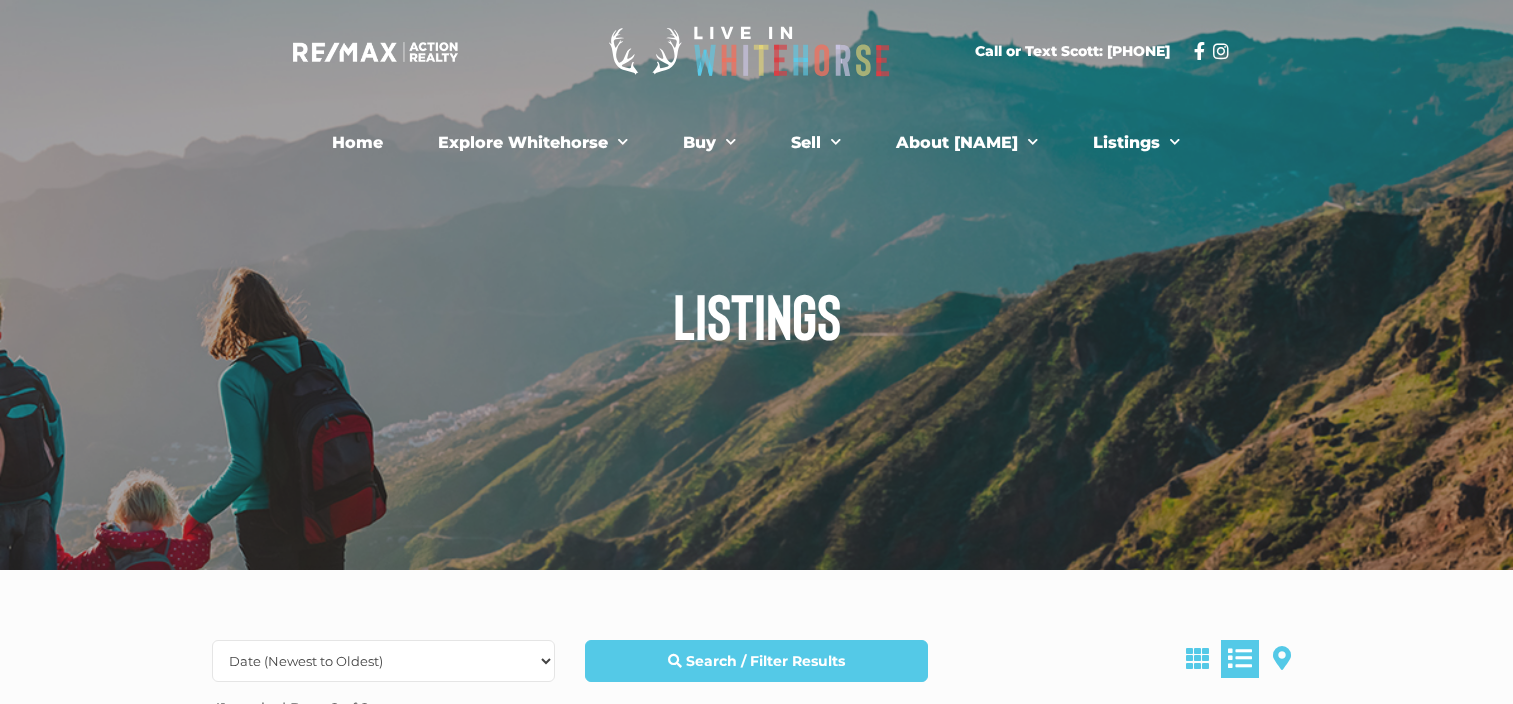 scroll, scrollTop: 0, scrollLeft: 0, axis: both 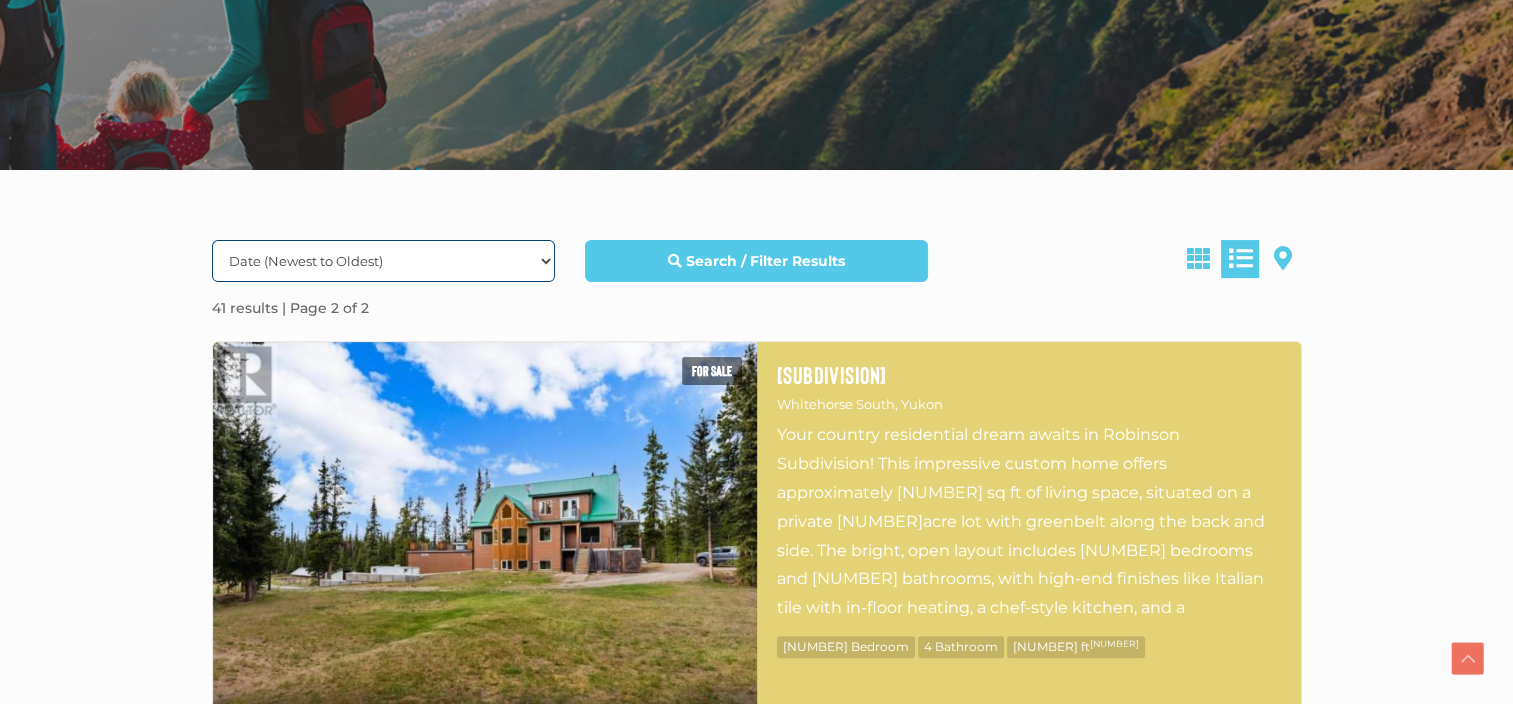click on "Date (Newest to Oldest) Date (Oldest to Newest) Price (Highest to Lowest) Price (Lowest to Highest) Beds (Highest to Lowest) Beds (Lowest to Highest) Baths (Highest to Lowest) Baths (Lowest to Highest)" at bounding box center (383, 261) 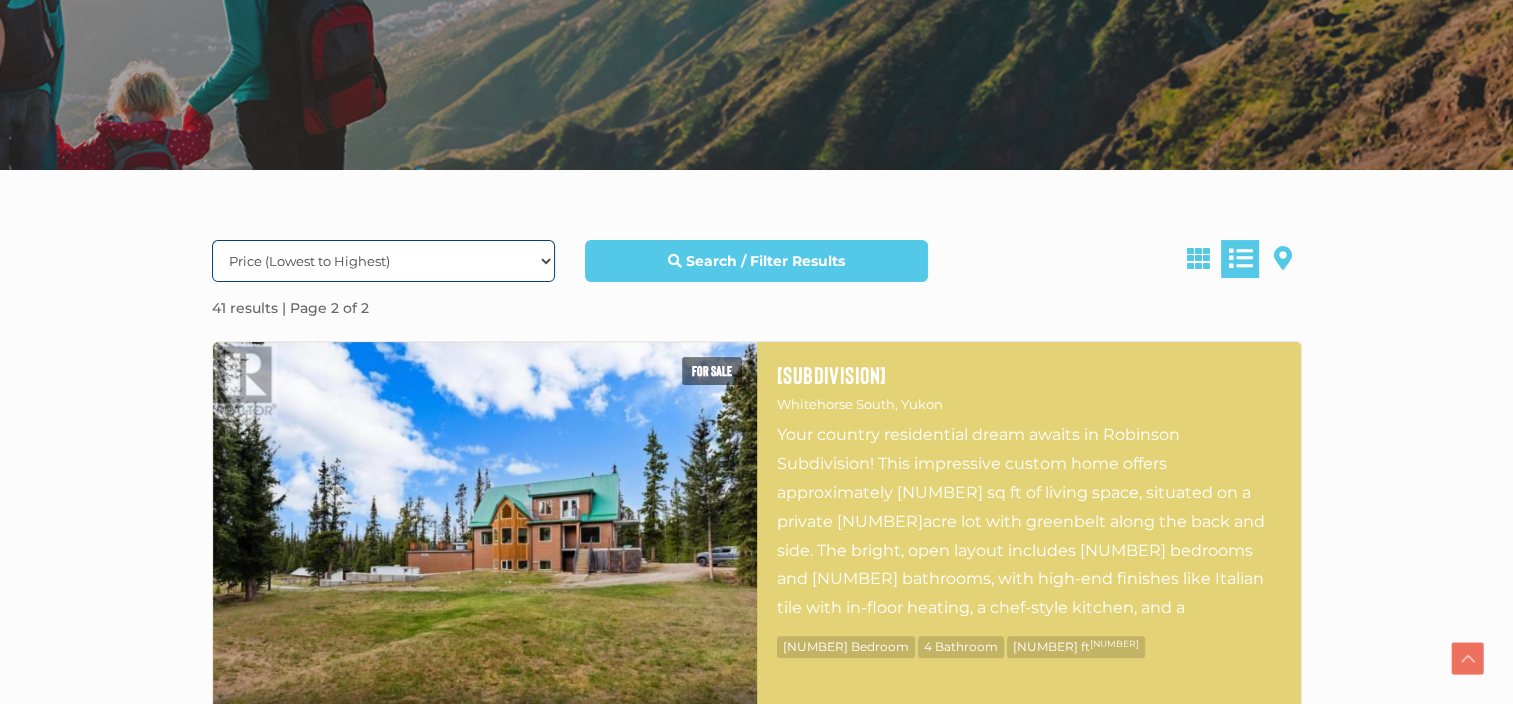click on "Date (Newest to Oldest) Date (Oldest to Newest) Price (Highest to Lowest) Price (Lowest to Highest) Beds (Highest to Lowest) Beds (Lowest to Highest) Baths (Highest to Lowest) Baths (Lowest to Highest)" at bounding box center [383, 261] 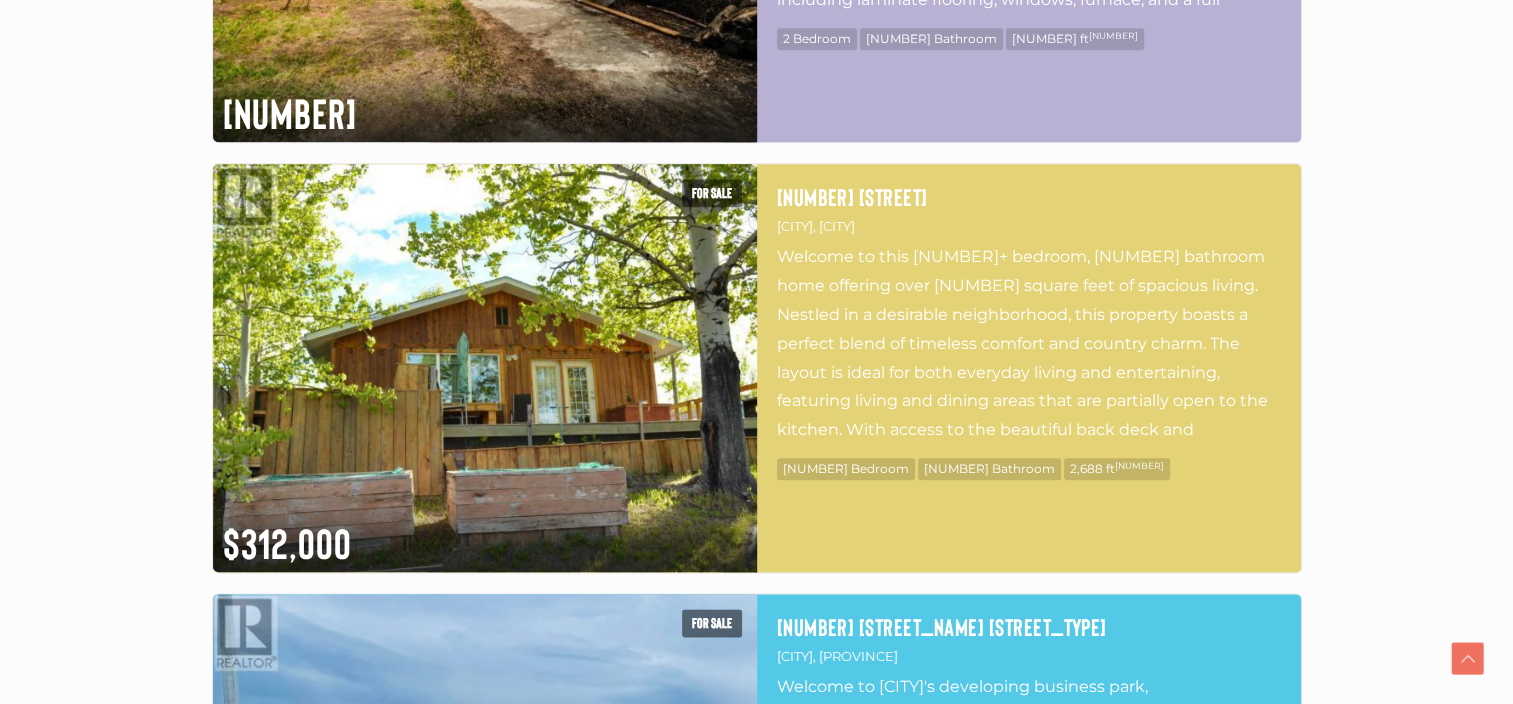 scroll, scrollTop: 2300, scrollLeft: 0, axis: vertical 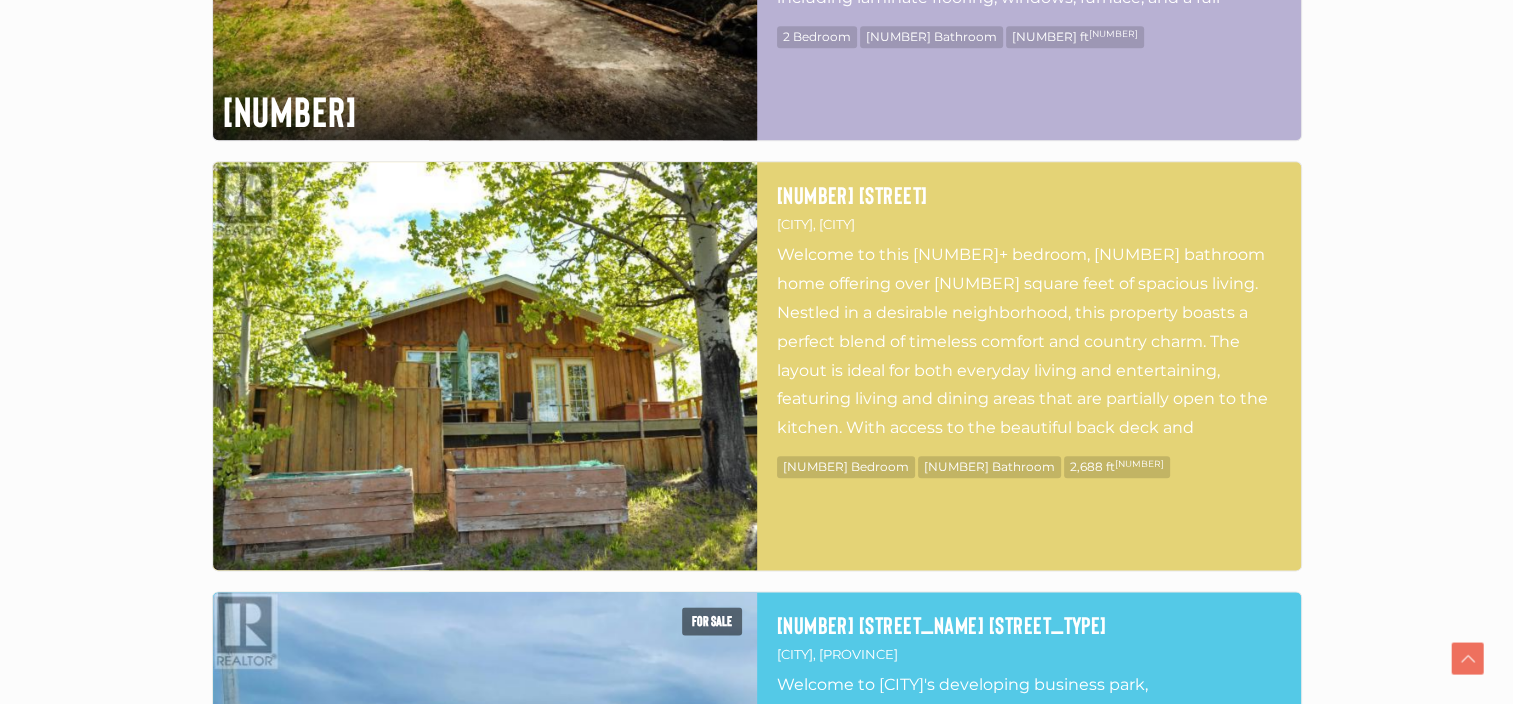 click at bounding box center (485, 366) 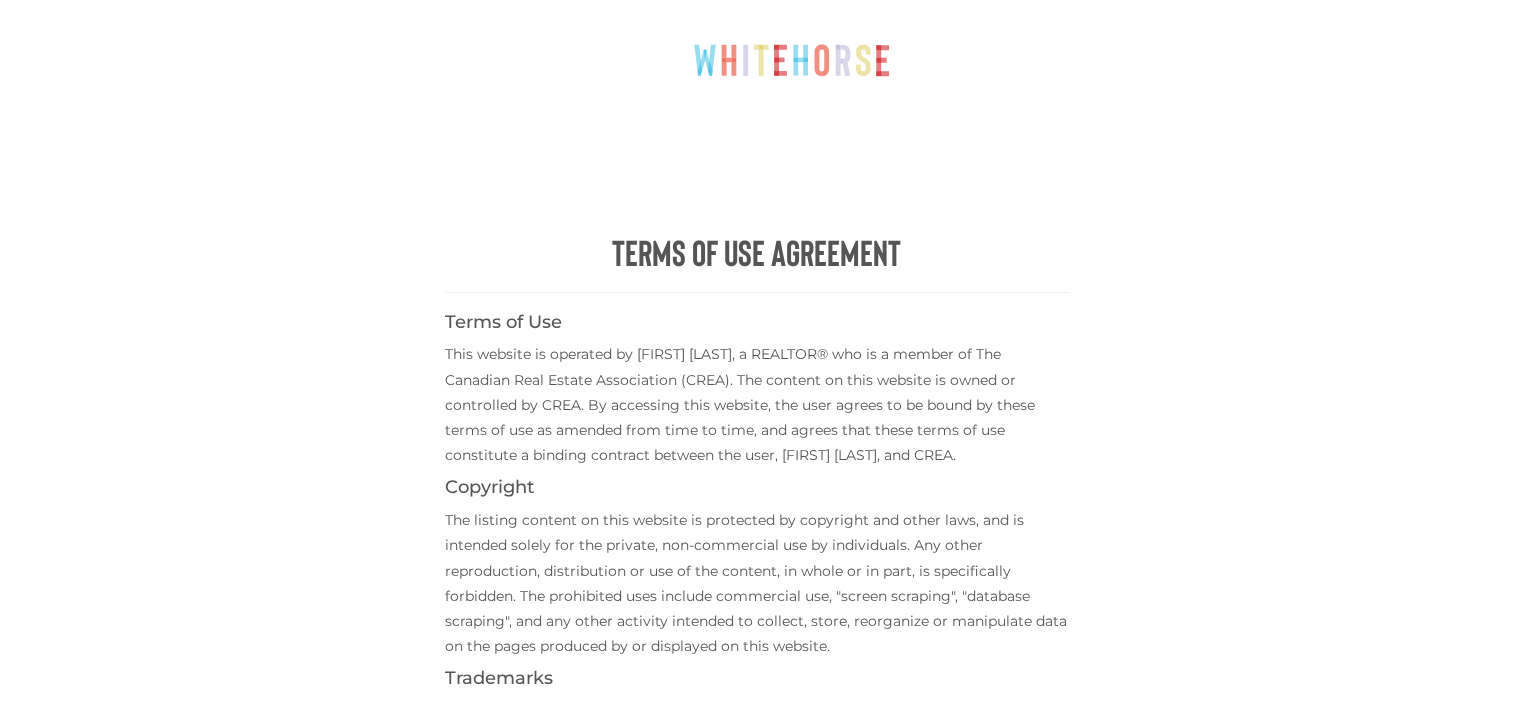 scroll, scrollTop: 0, scrollLeft: 0, axis: both 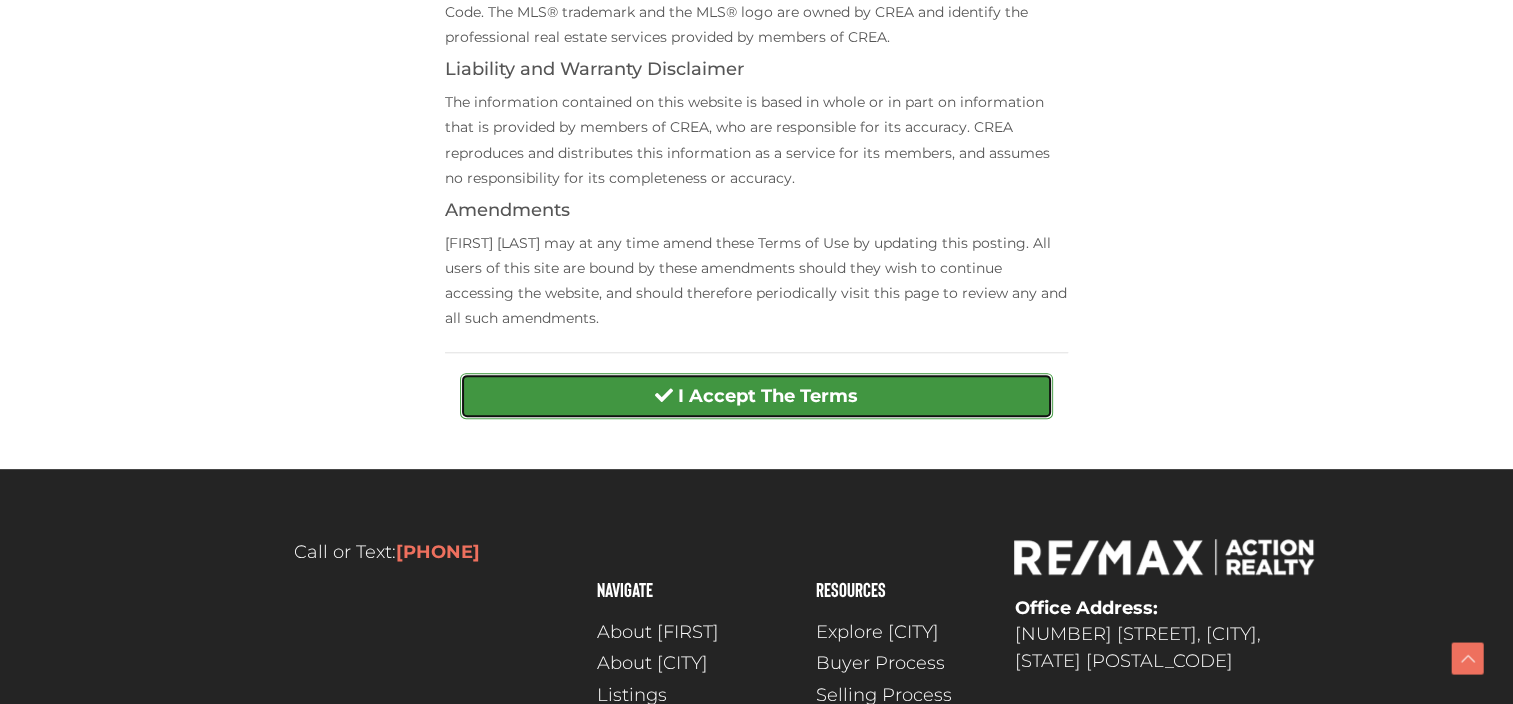 click on "I Accept The Terms" at bounding box center [768, 396] 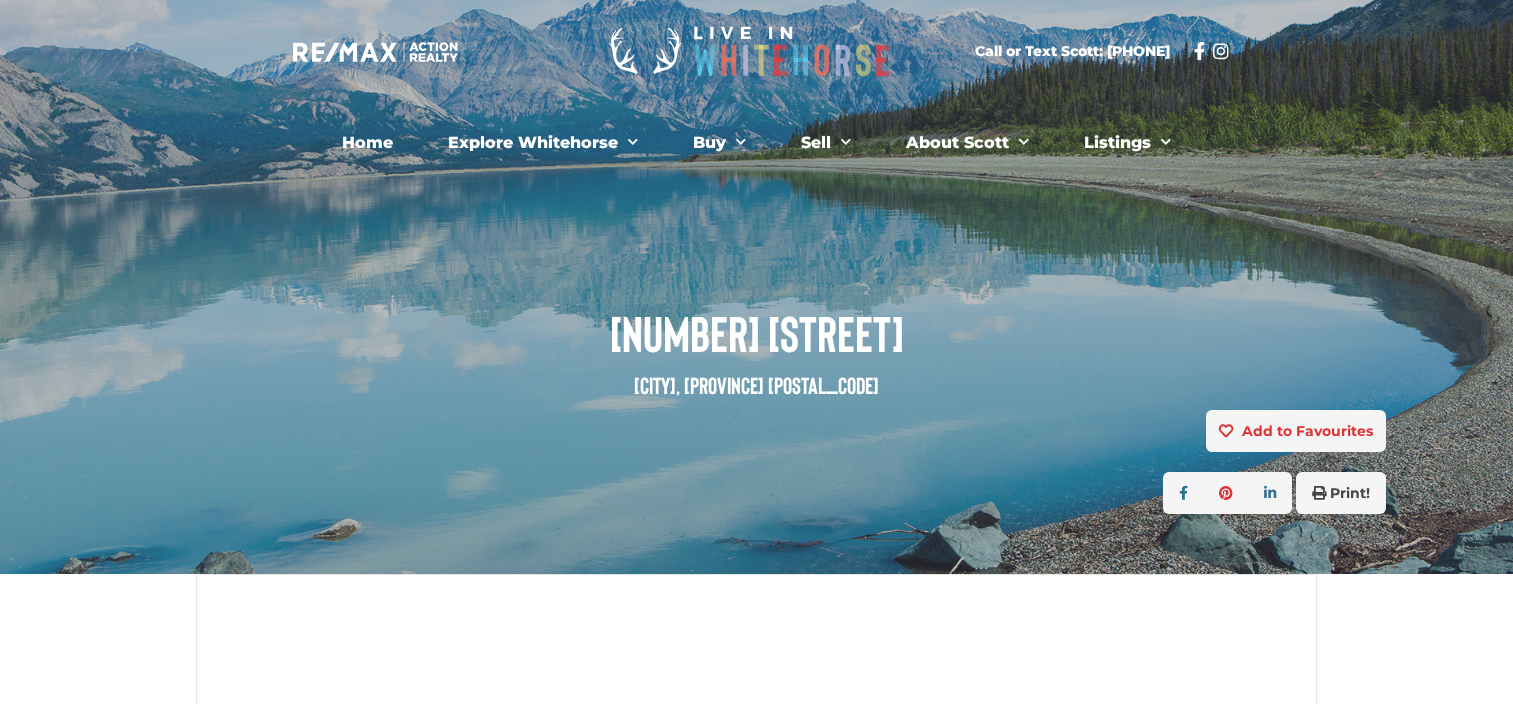 scroll, scrollTop: 0, scrollLeft: 0, axis: both 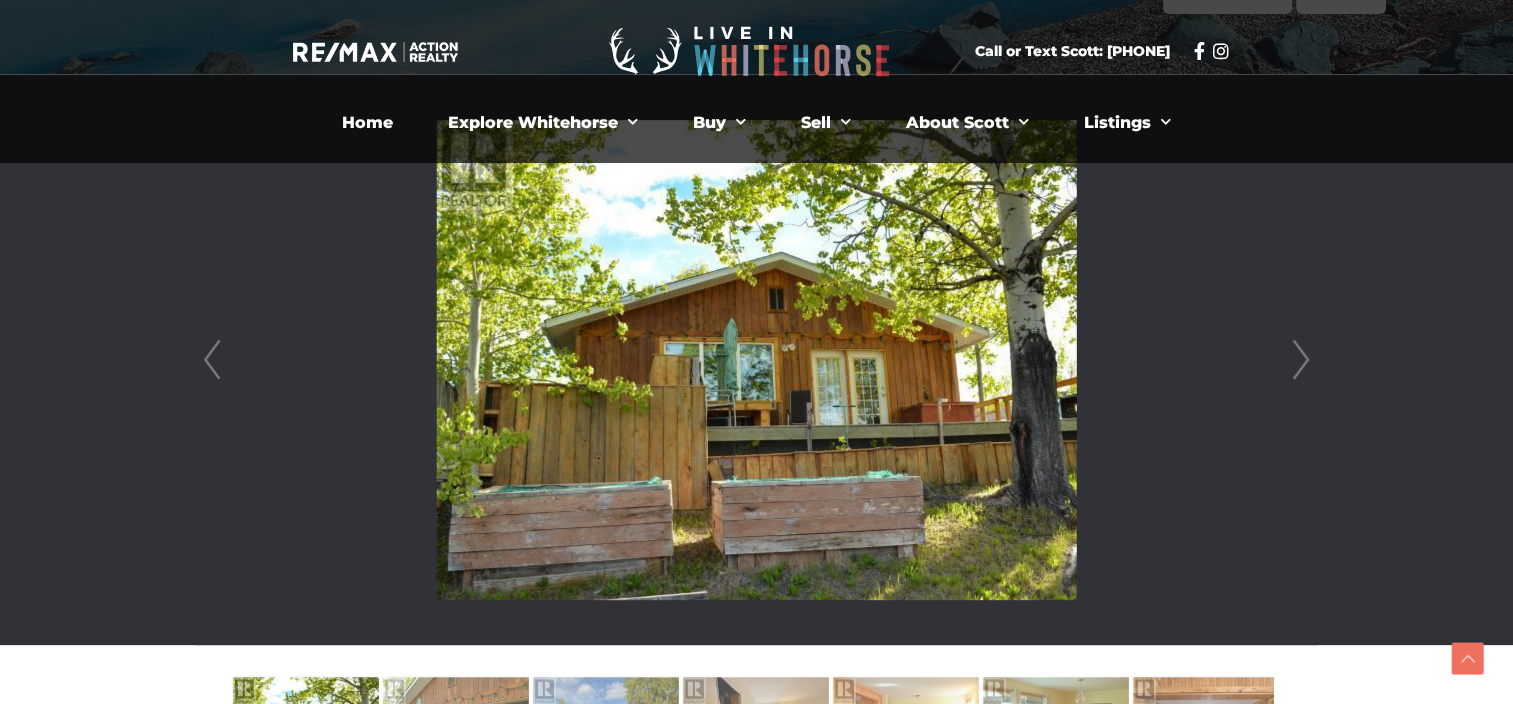 click on "Next" at bounding box center (1301, 360) 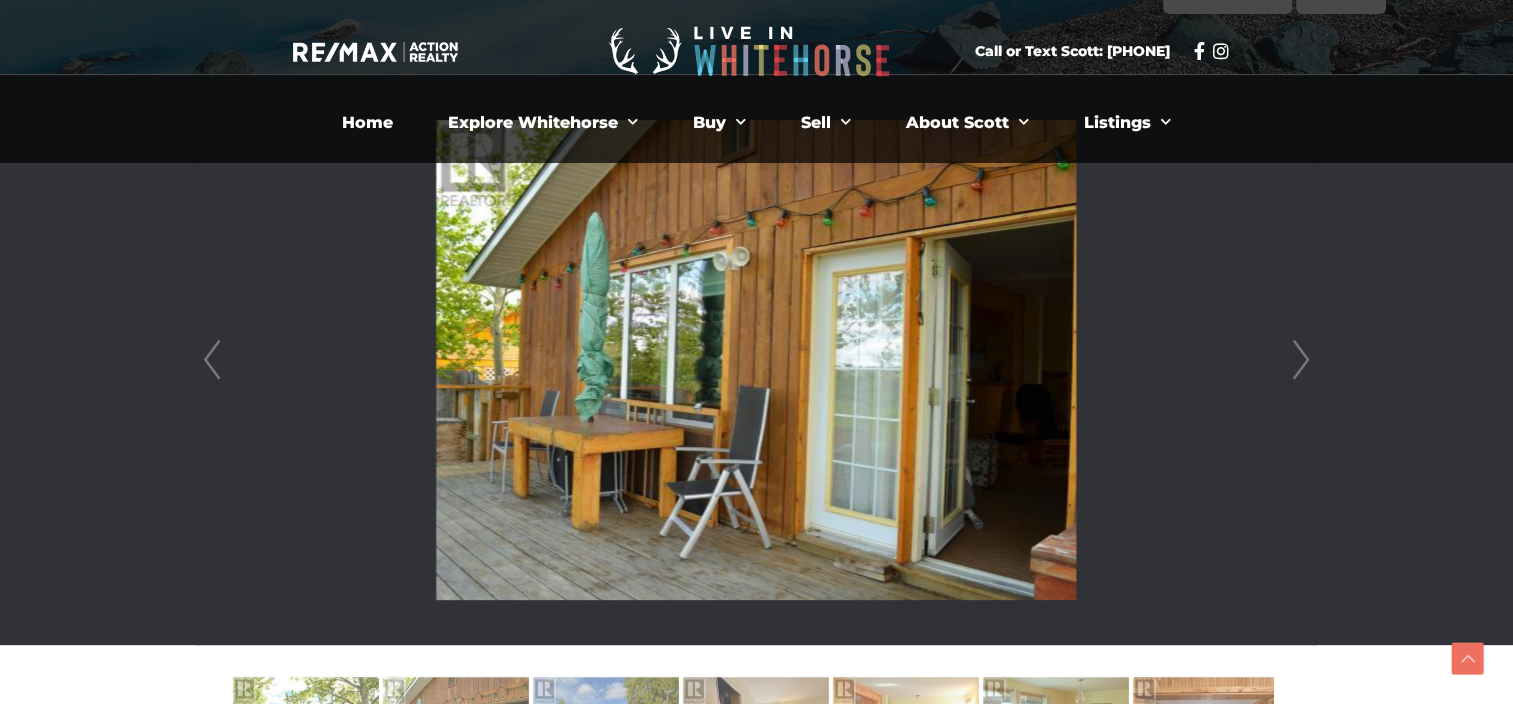 click on "Next" at bounding box center [1301, 360] 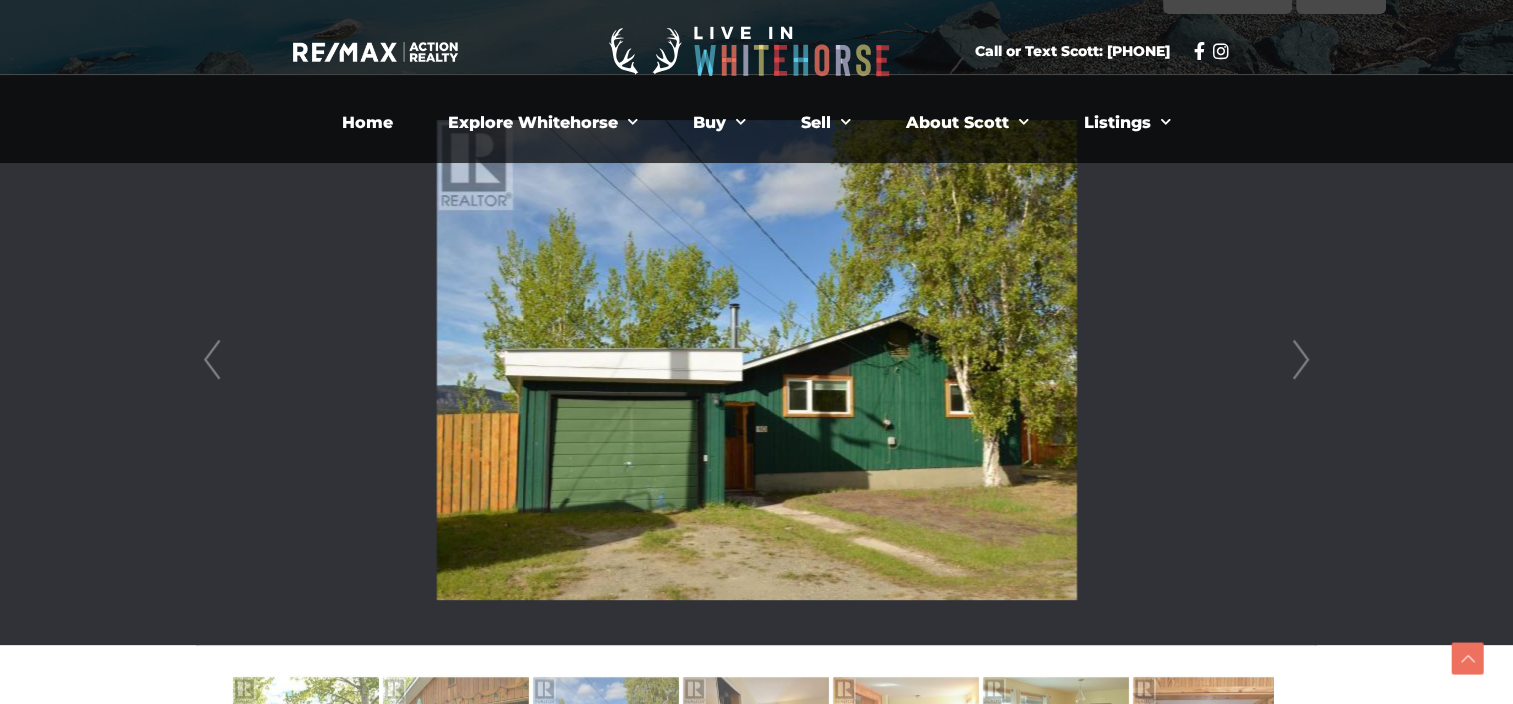 click on "Next" at bounding box center [1301, 360] 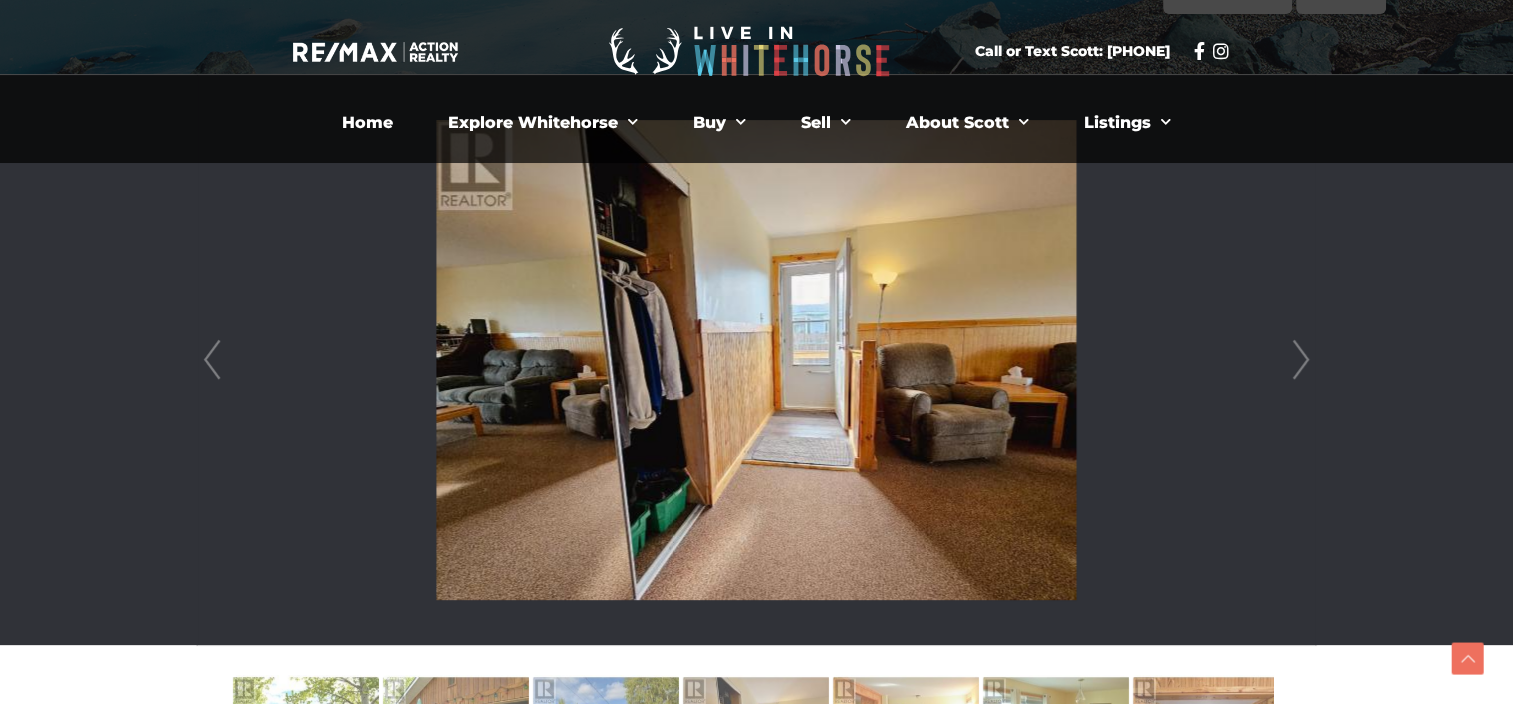 click on "Next" at bounding box center (1301, 360) 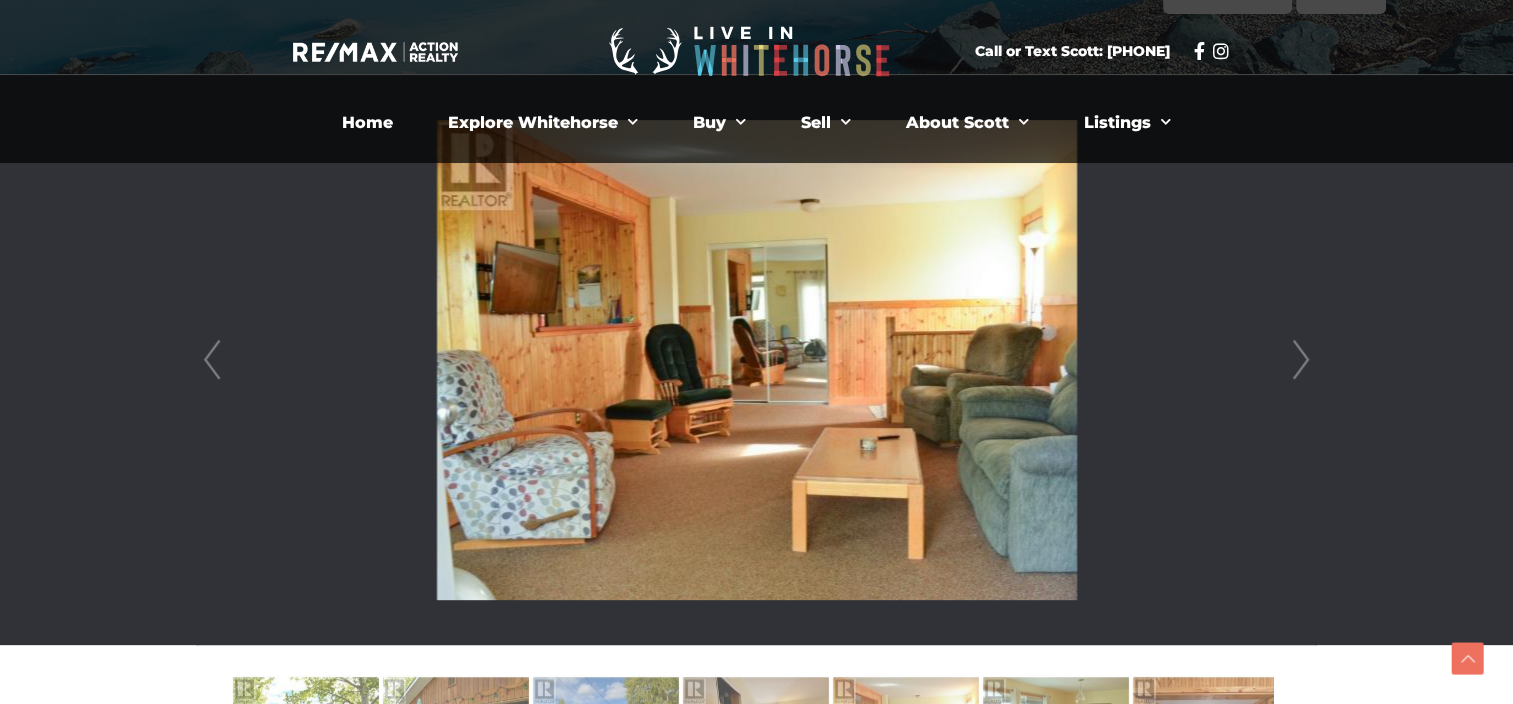 click on "Next" at bounding box center (1301, 360) 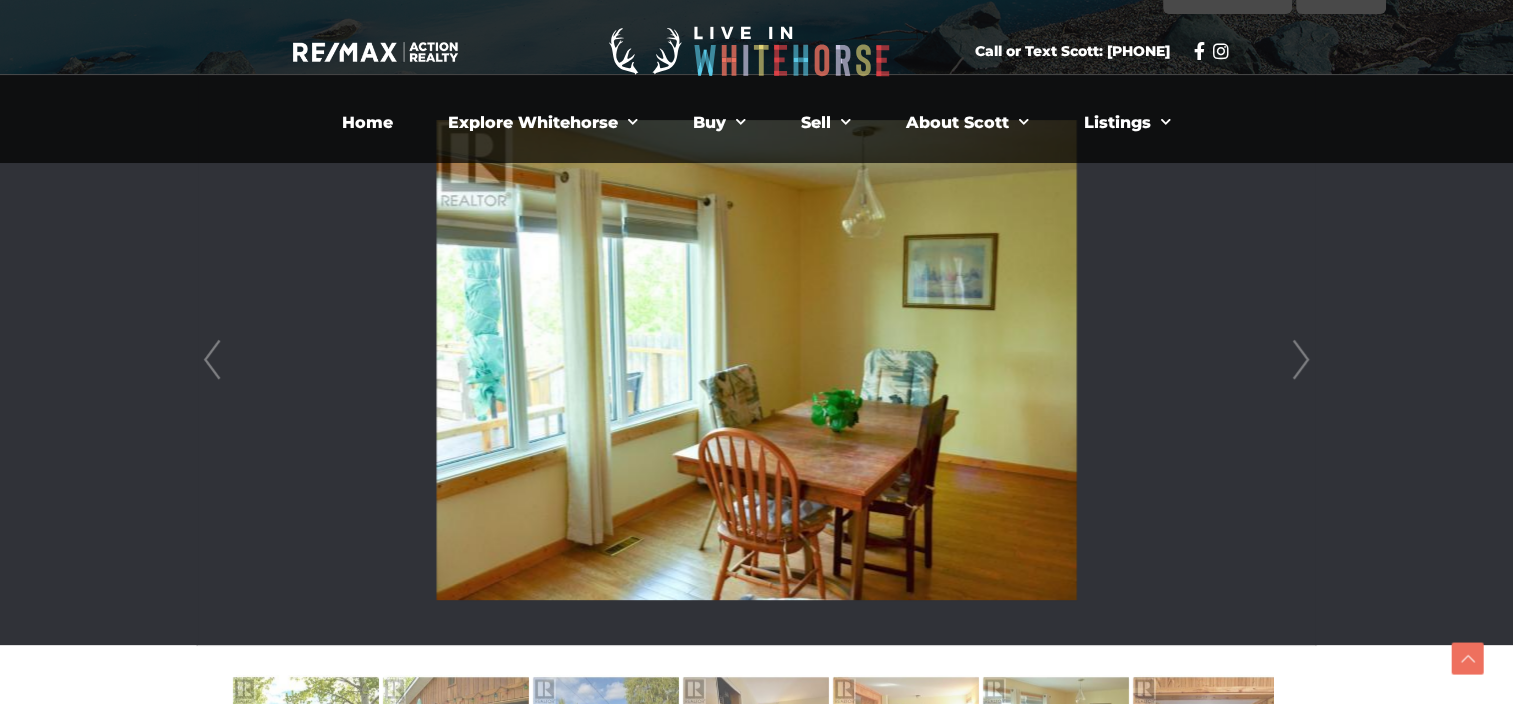click on "Next" at bounding box center (1301, 360) 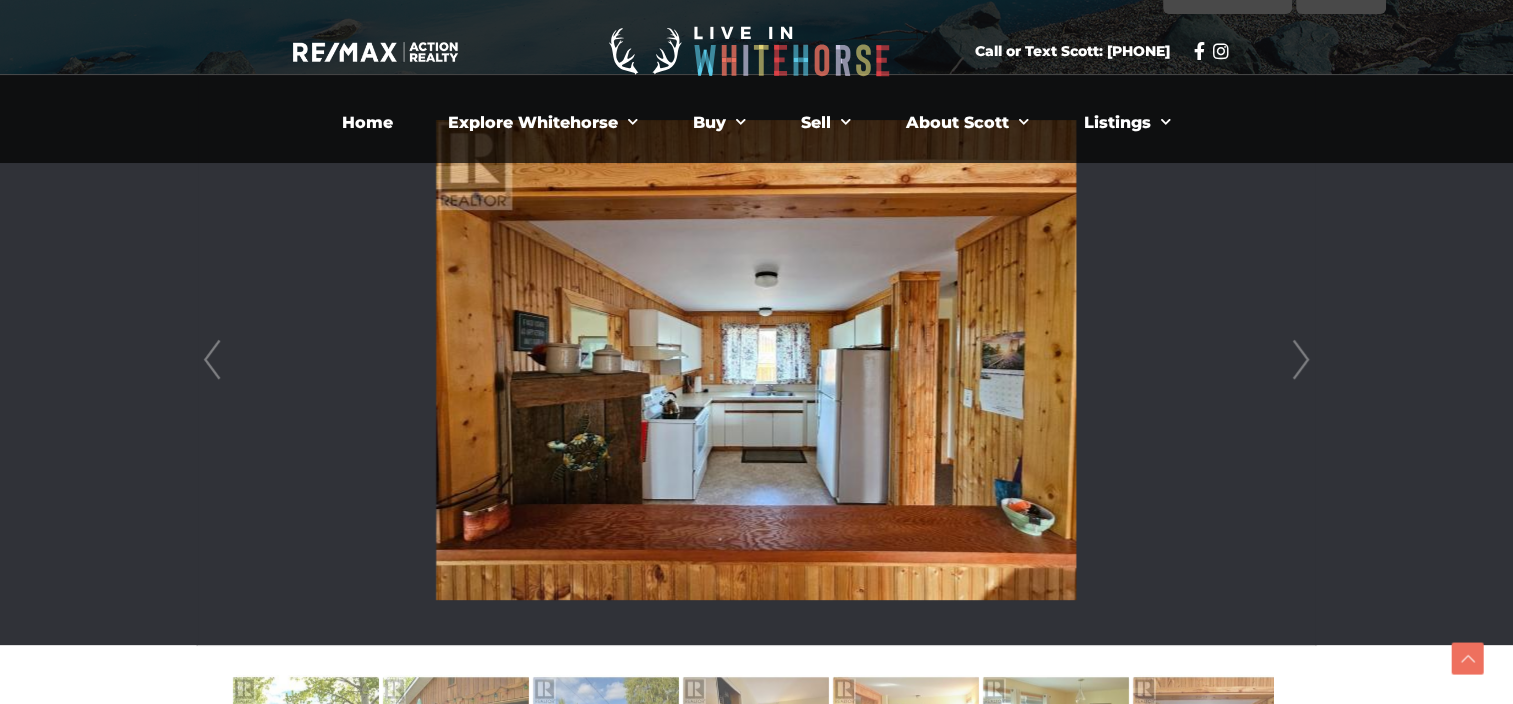 click on "Next" at bounding box center (1301, 360) 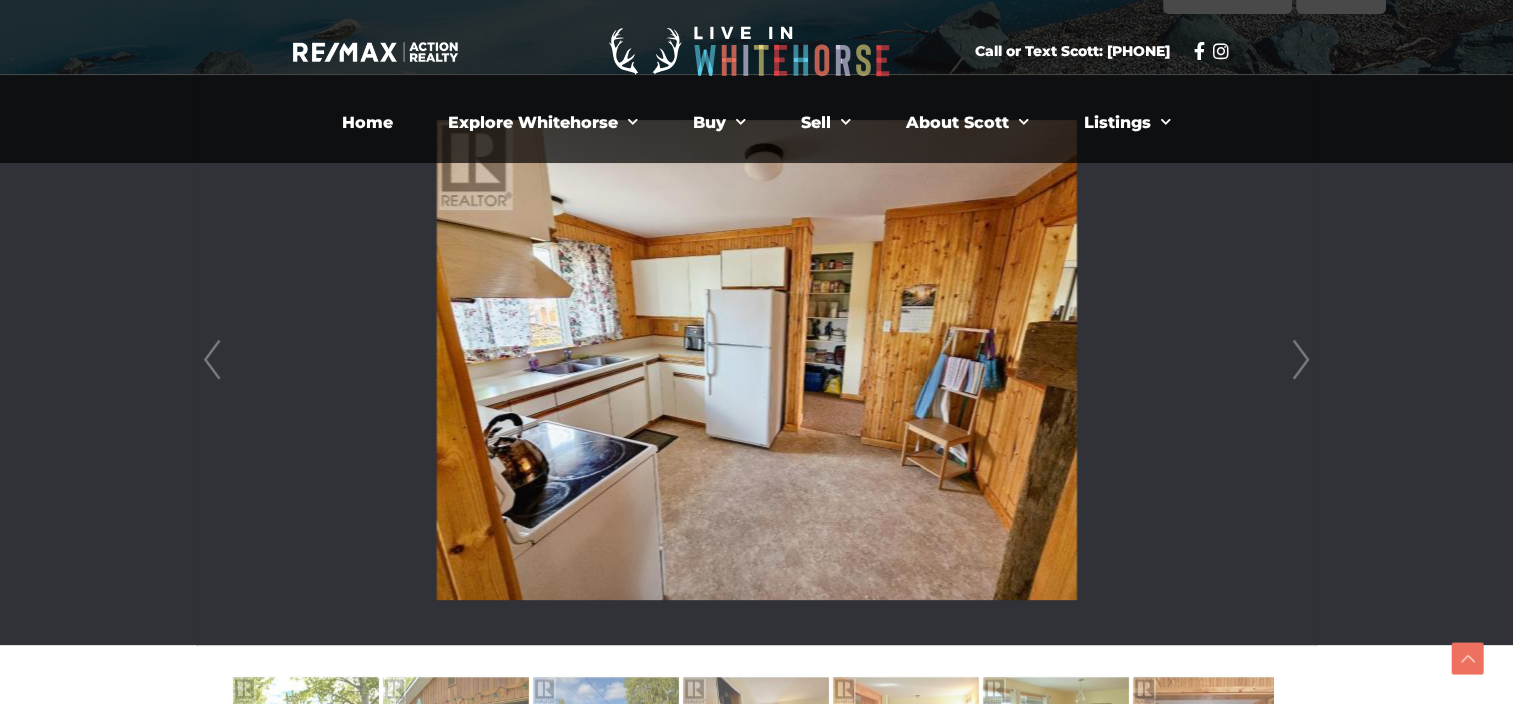 click on "Next" at bounding box center [1301, 360] 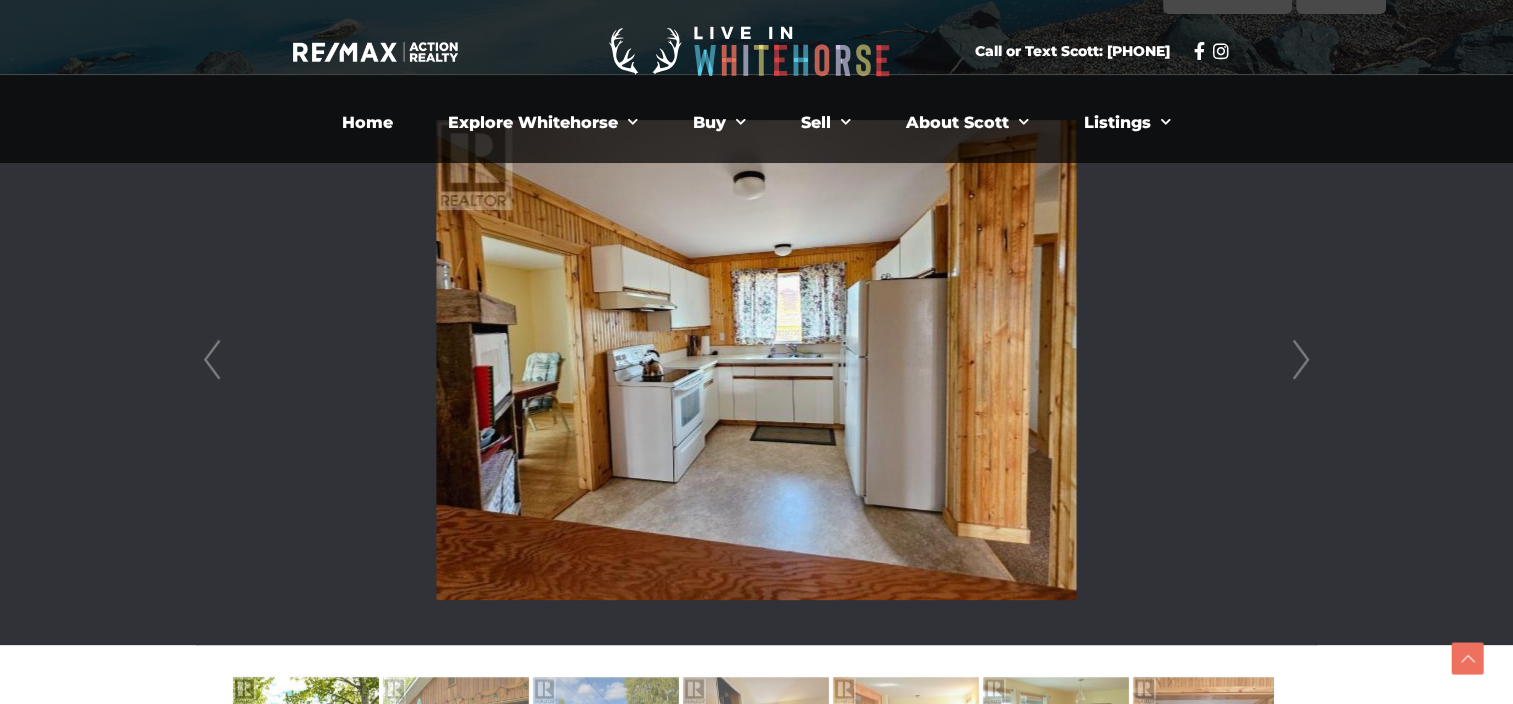 click on "Next" at bounding box center (1301, 360) 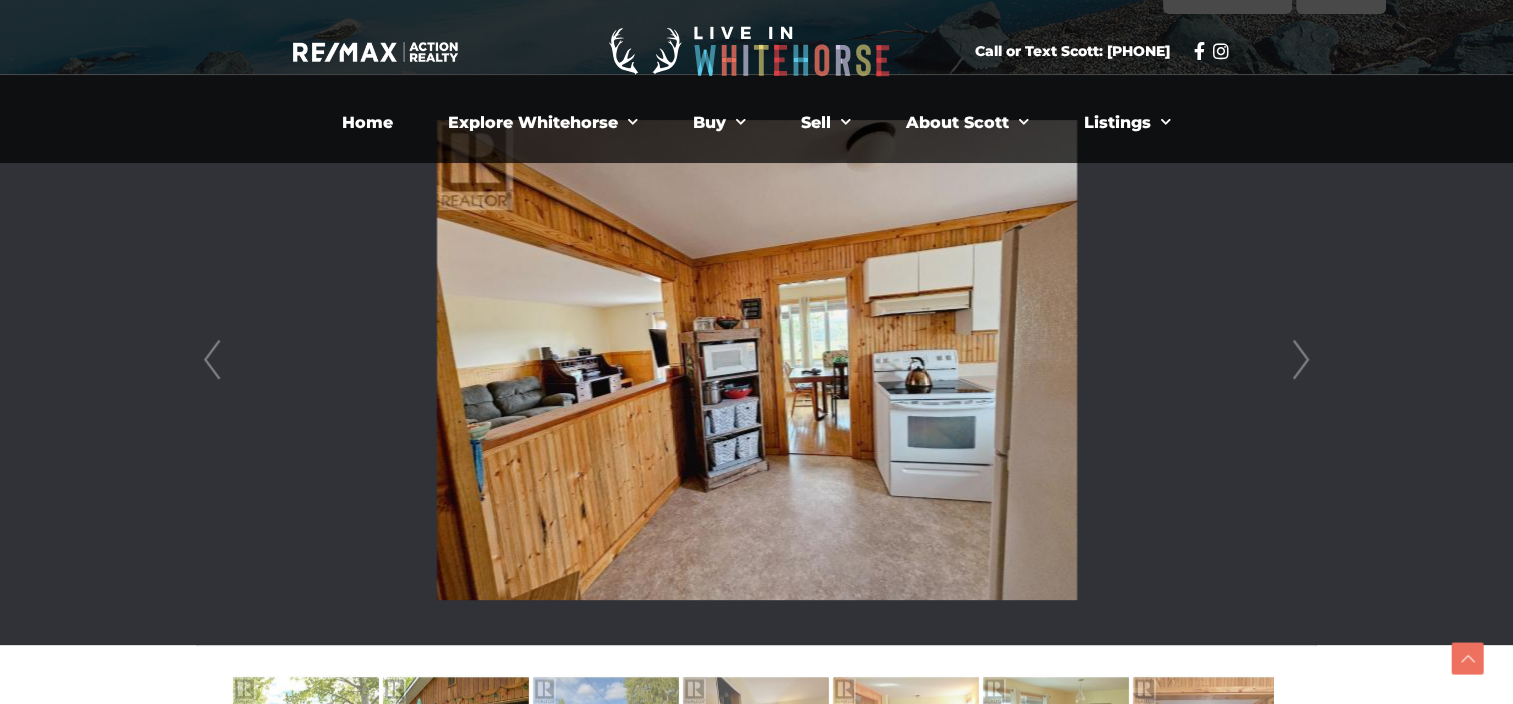 click on "Next" at bounding box center (1301, 360) 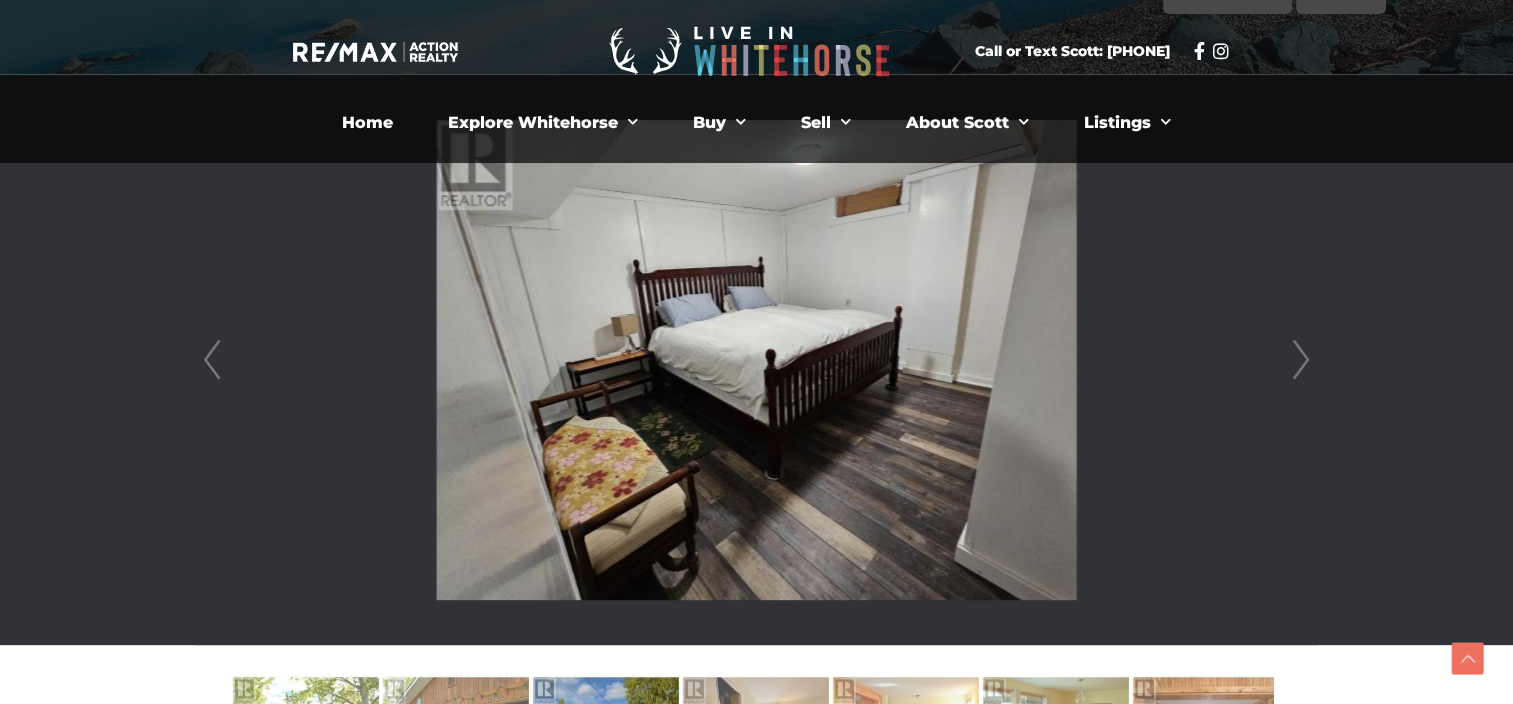 click on "Next" at bounding box center (1301, 360) 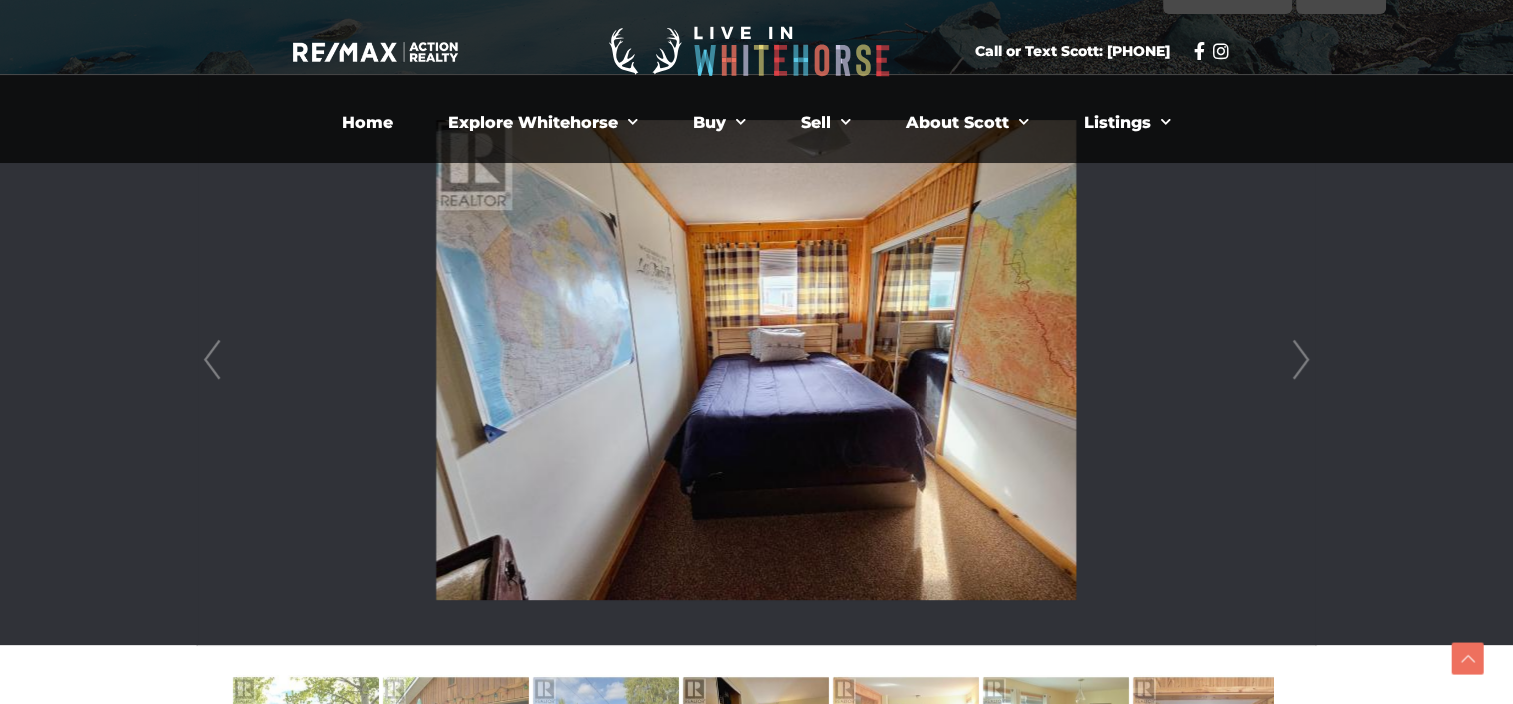 click on "Next" at bounding box center [1301, 360] 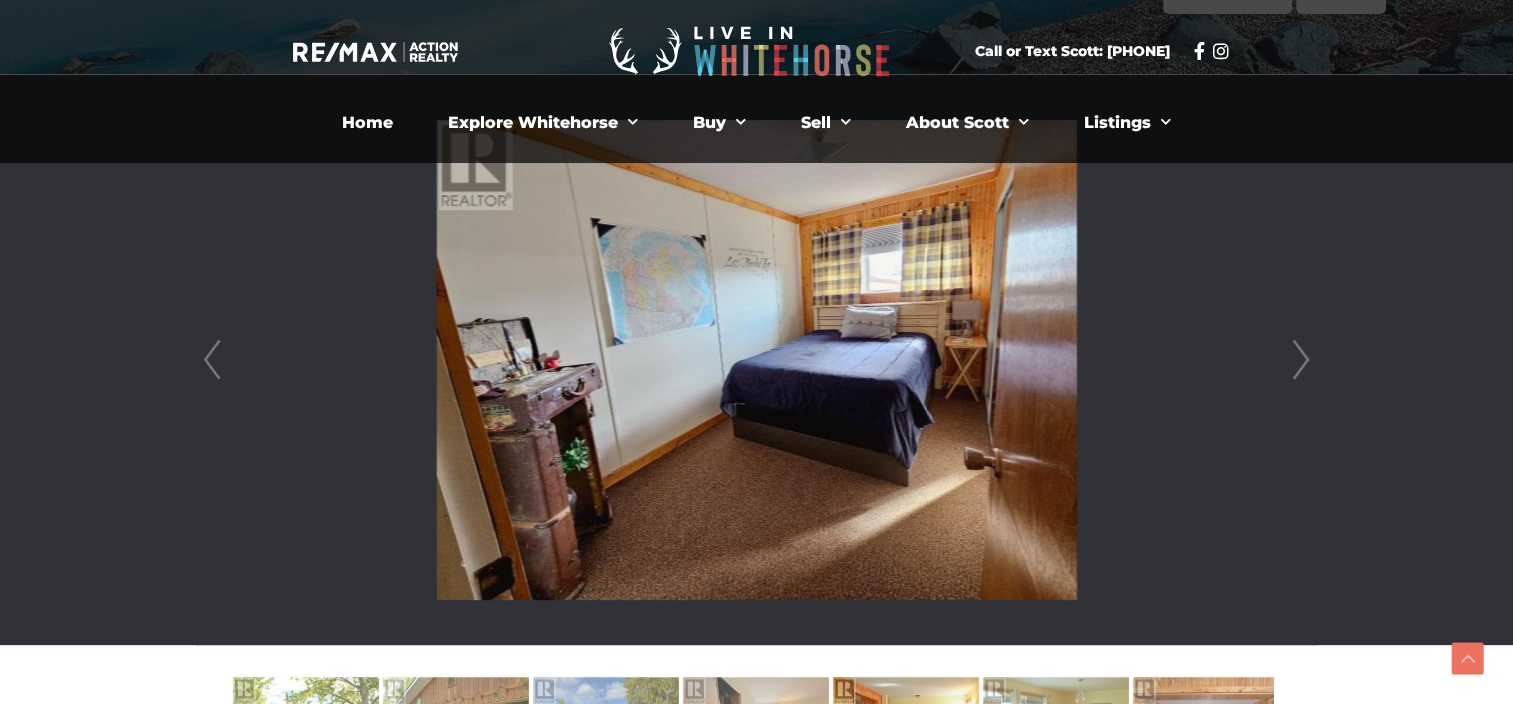 click on "Next" at bounding box center [1301, 360] 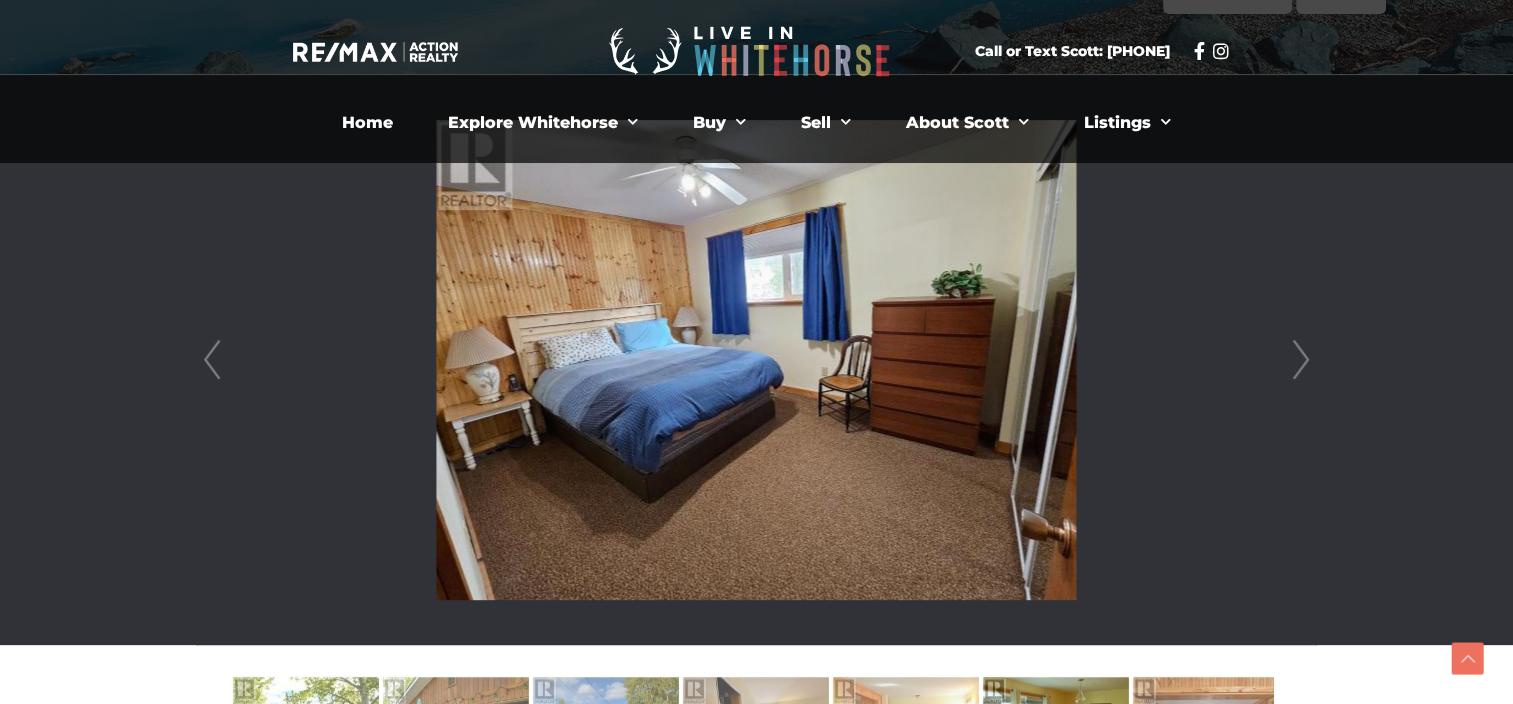 click on "Next" at bounding box center (1301, 360) 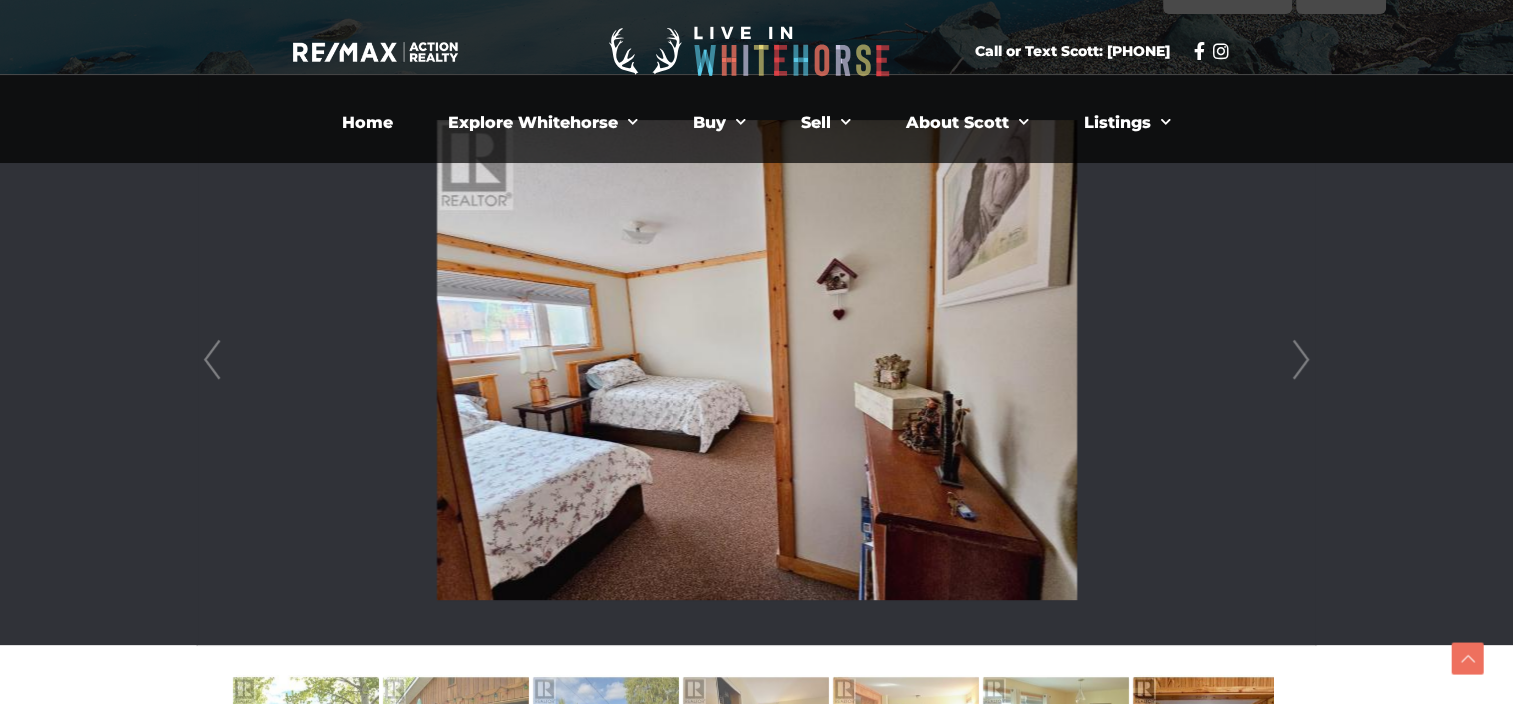 click on "Next" at bounding box center (1301, 360) 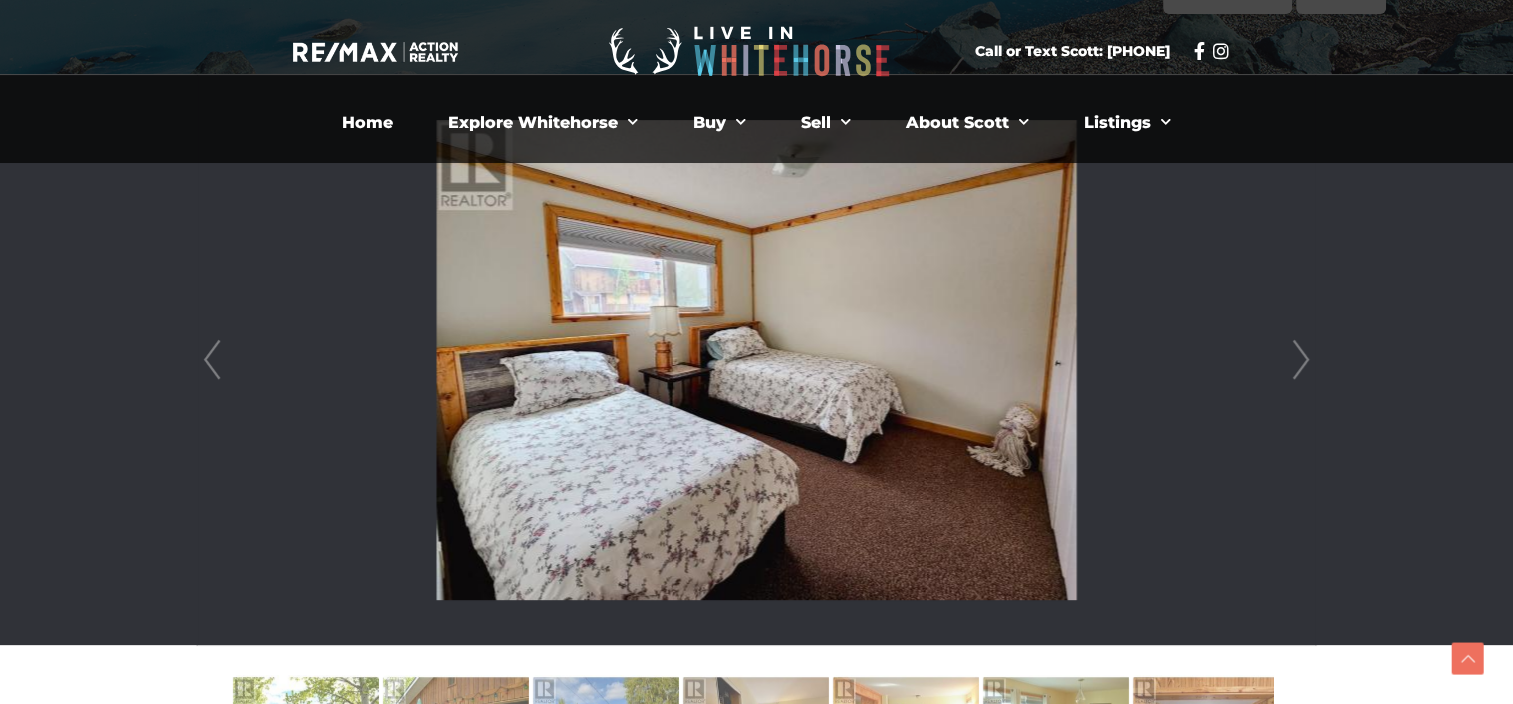 click on "Next" at bounding box center (1301, 360) 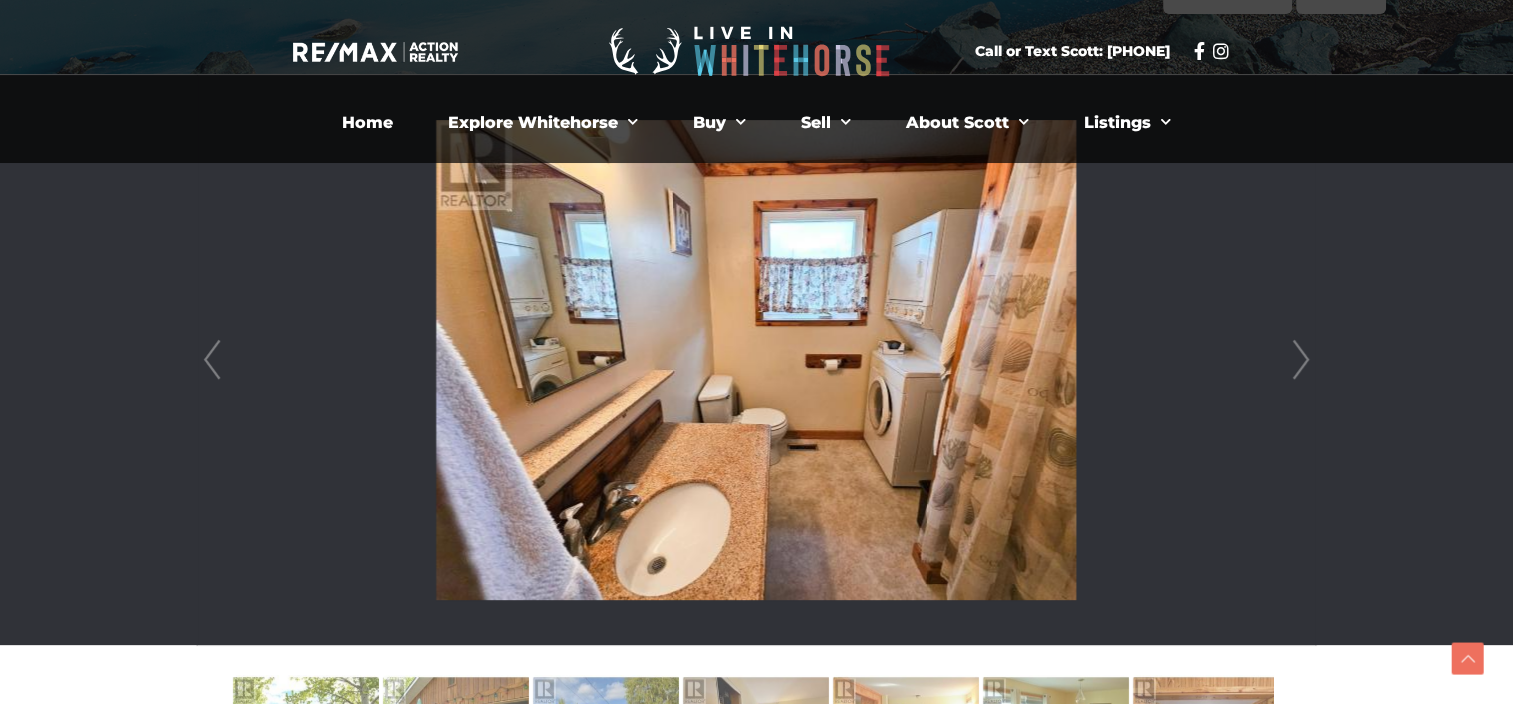 click on "Next" at bounding box center (1301, 360) 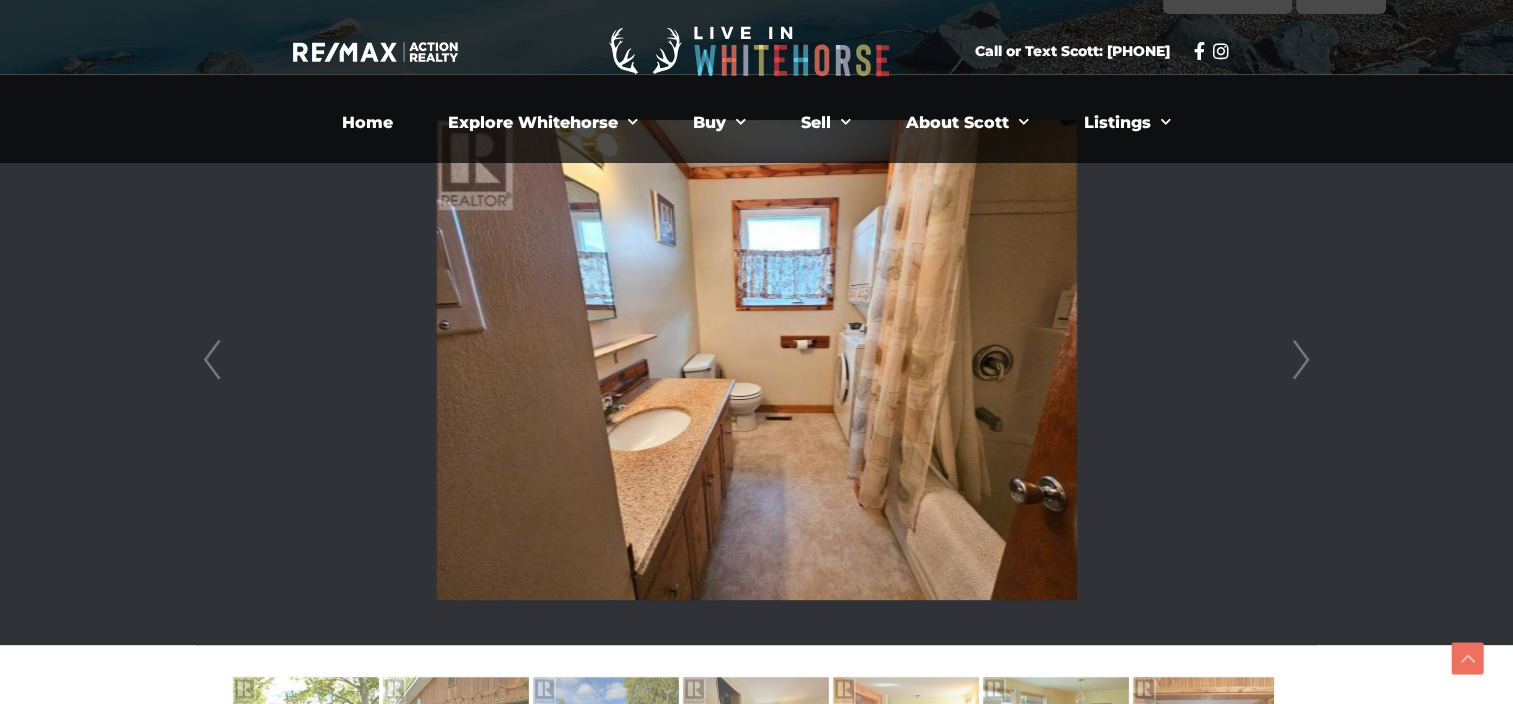 click on "Next" at bounding box center (1301, 360) 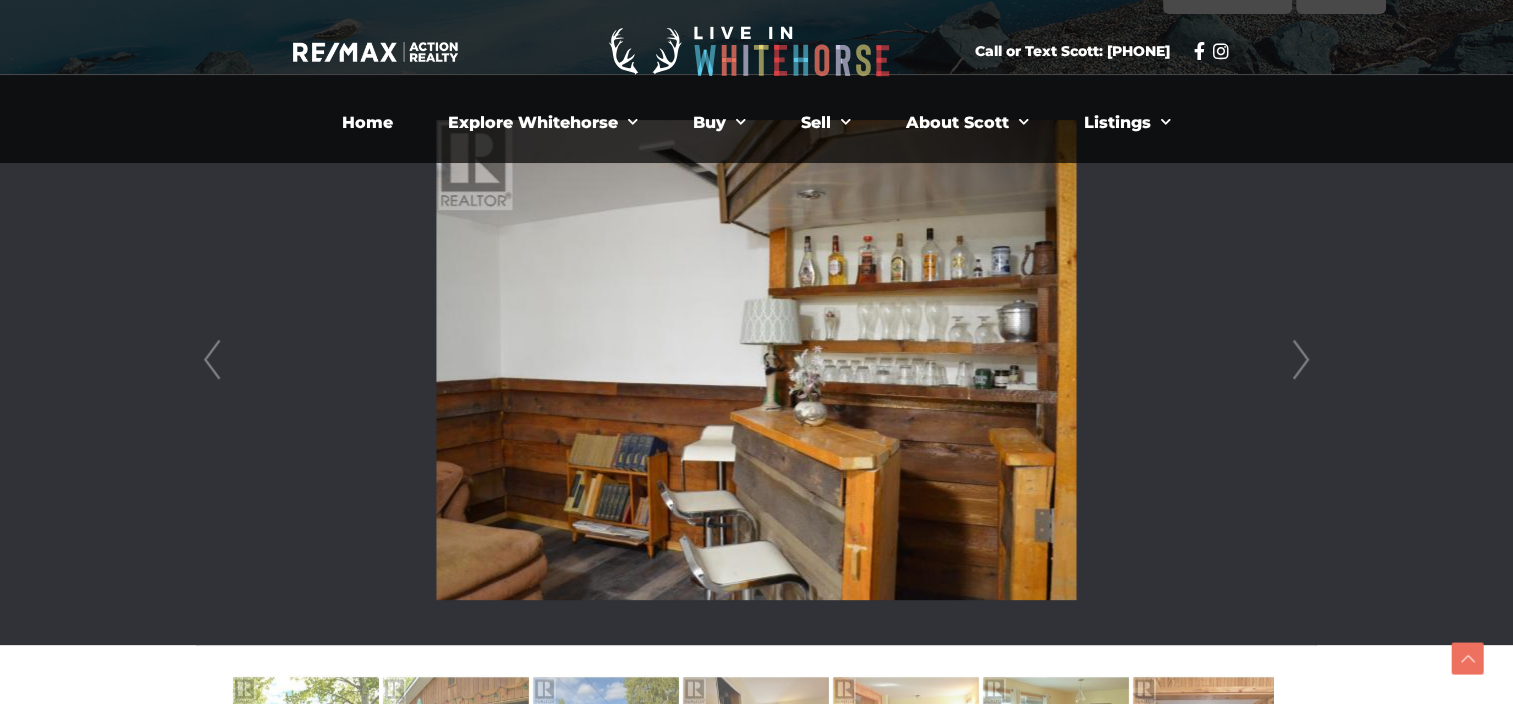 click on "Next" at bounding box center [1301, 360] 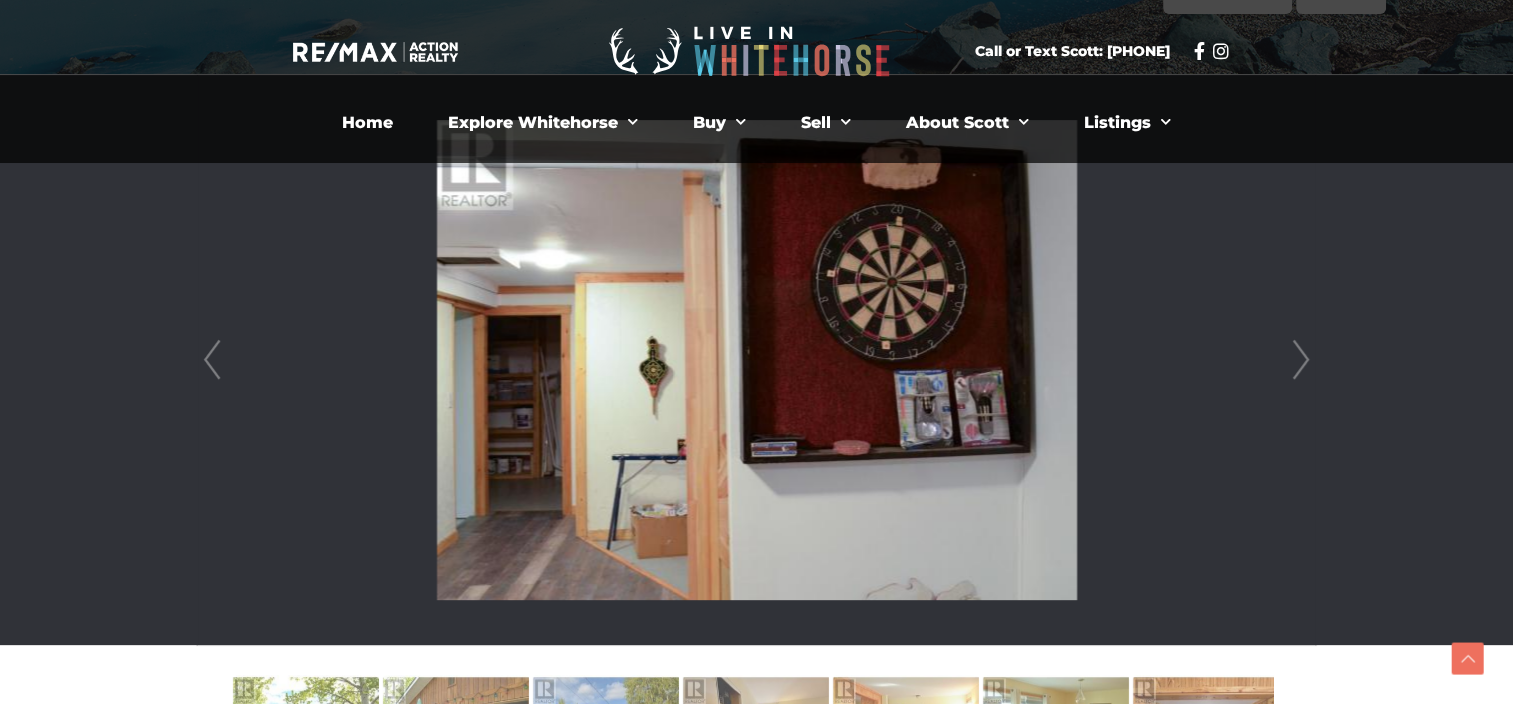 click on "Next" at bounding box center (1301, 360) 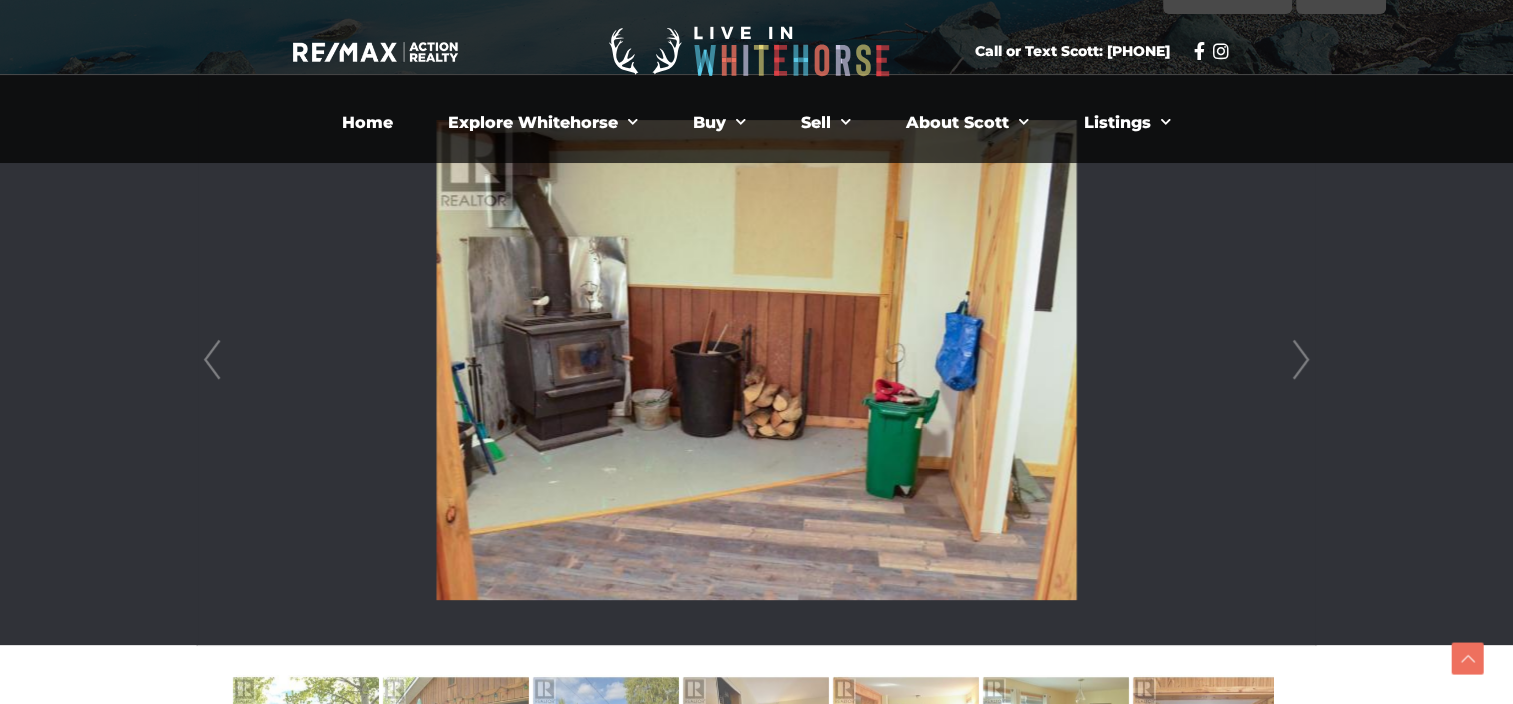 click on "Next" at bounding box center (1301, 360) 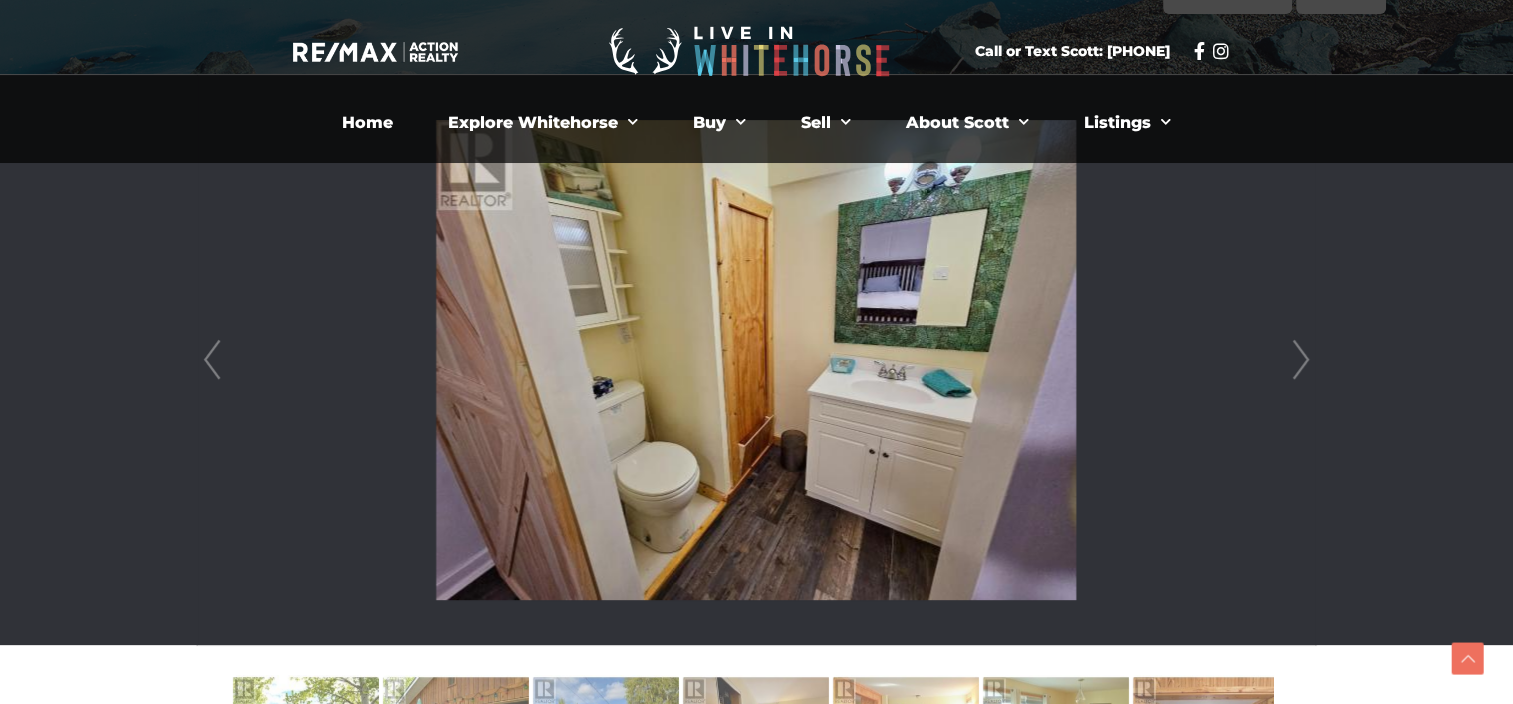 click on "Next" at bounding box center [1301, 360] 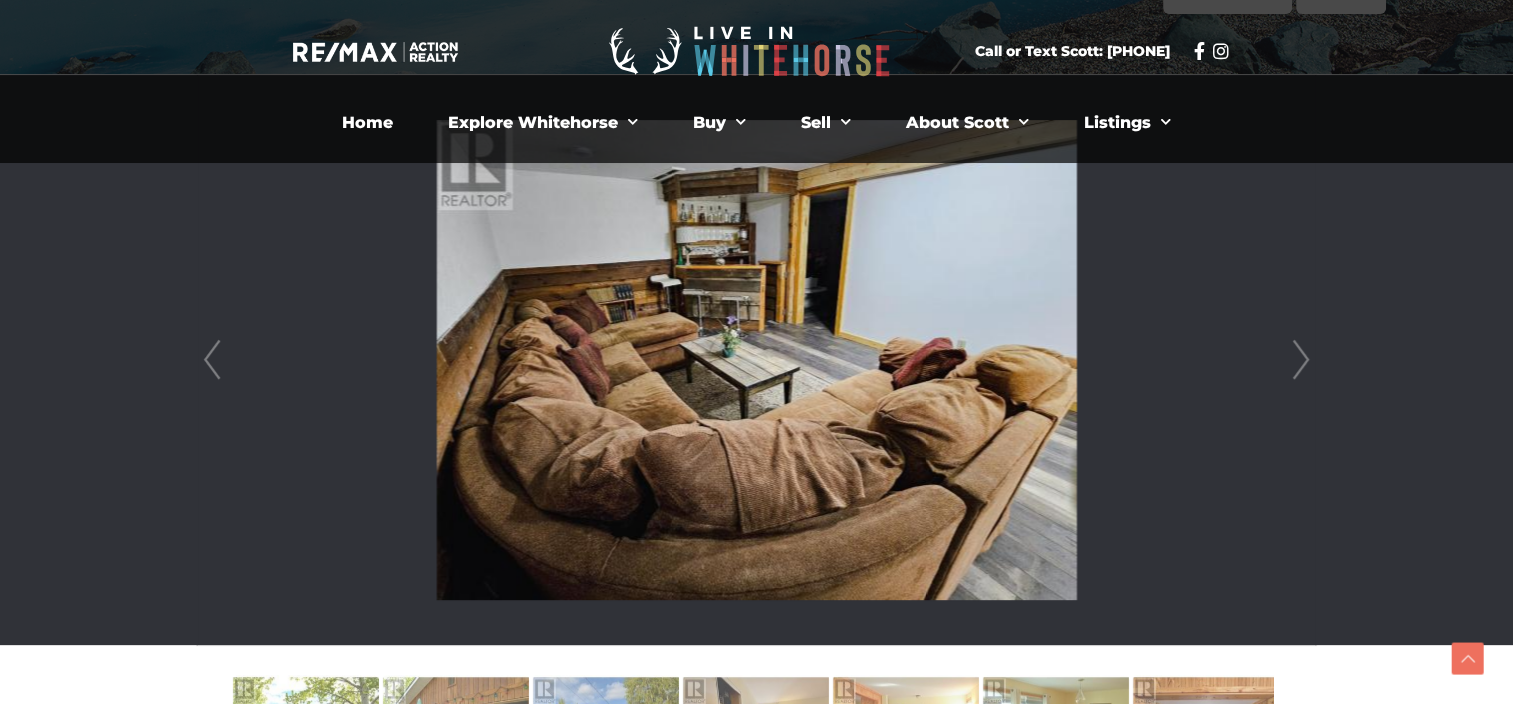 click on "Next" at bounding box center (1301, 360) 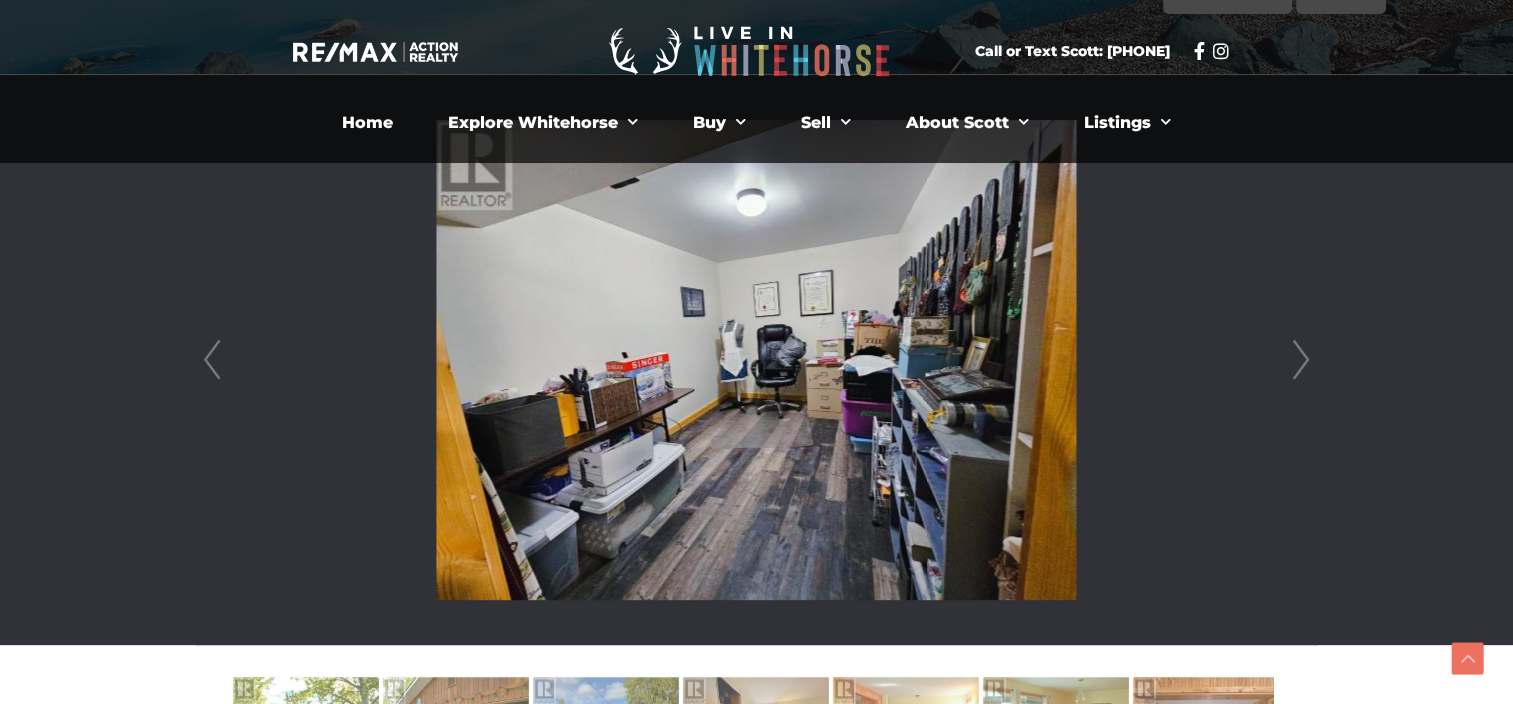 click on "Next" at bounding box center [1301, 360] 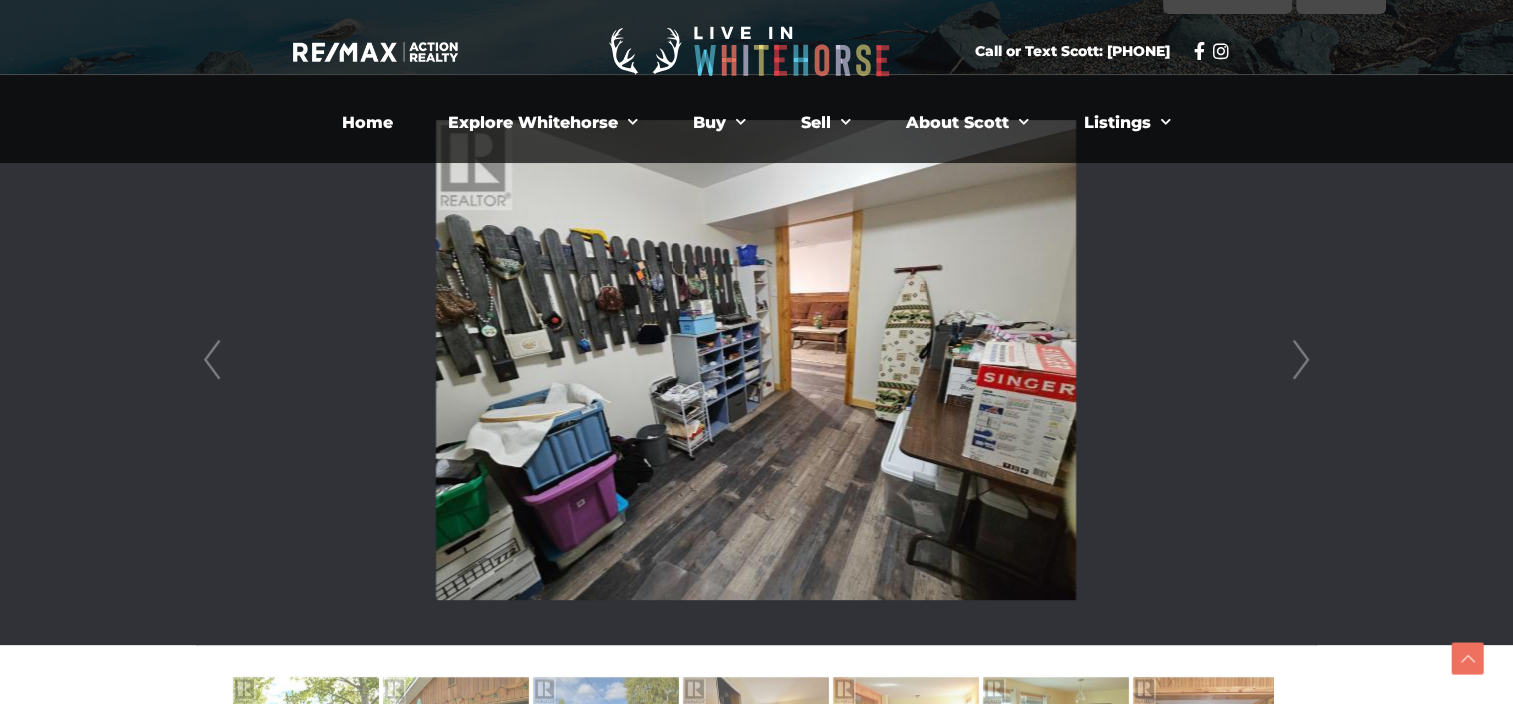 click on "Next" at bounding box center (1301, 360) 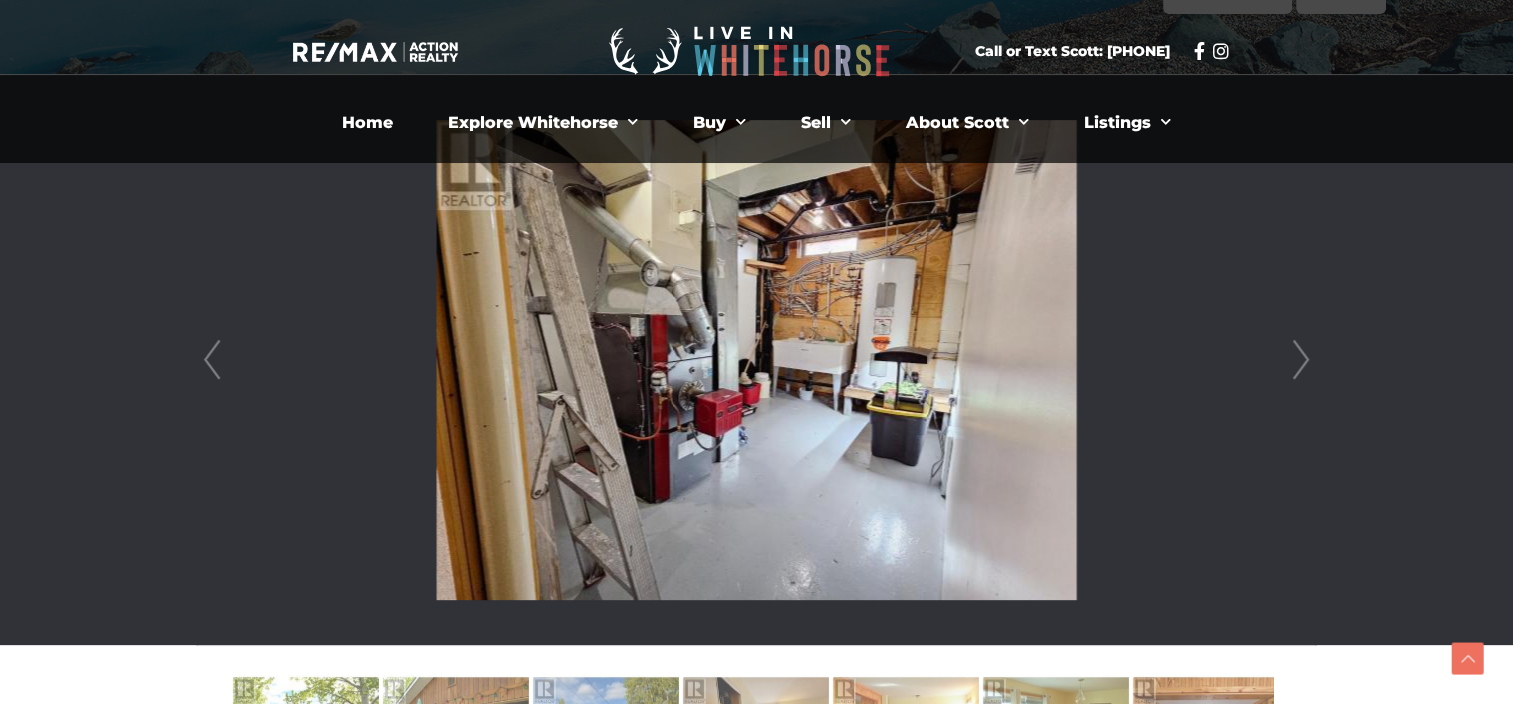 click on "Next" at bounding box center [1301, 360] 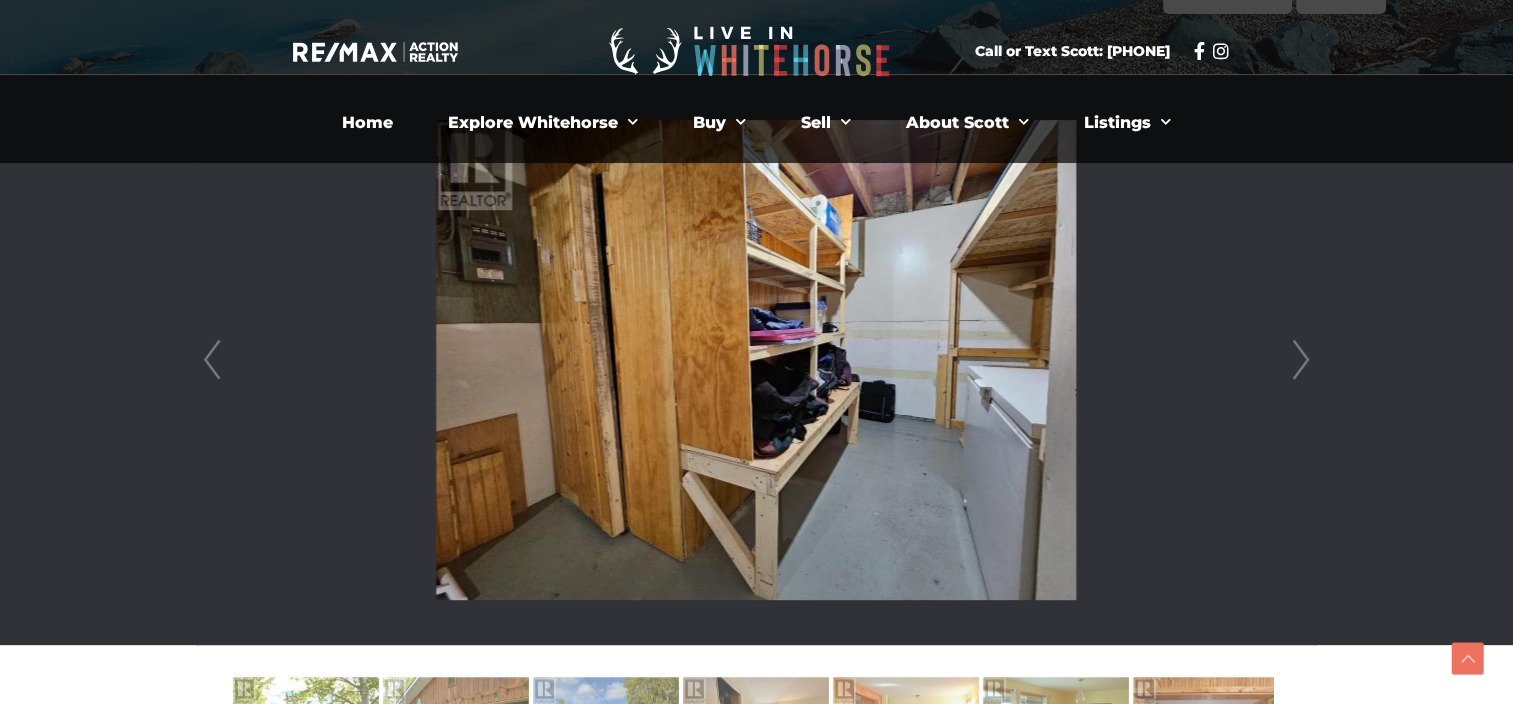 click on "Next" at bounding box center (1301, 360) 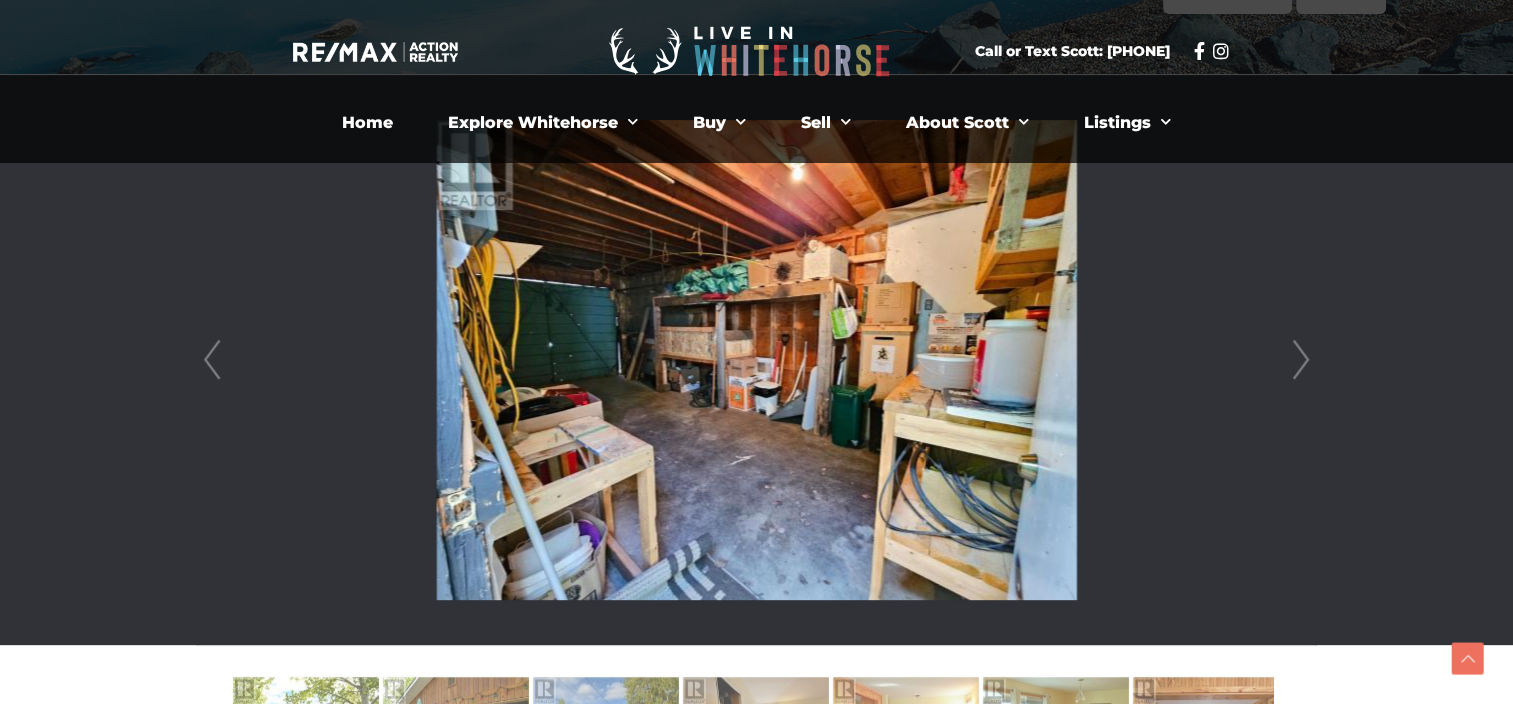 click on "Next" at bounding box center (1301, 360) 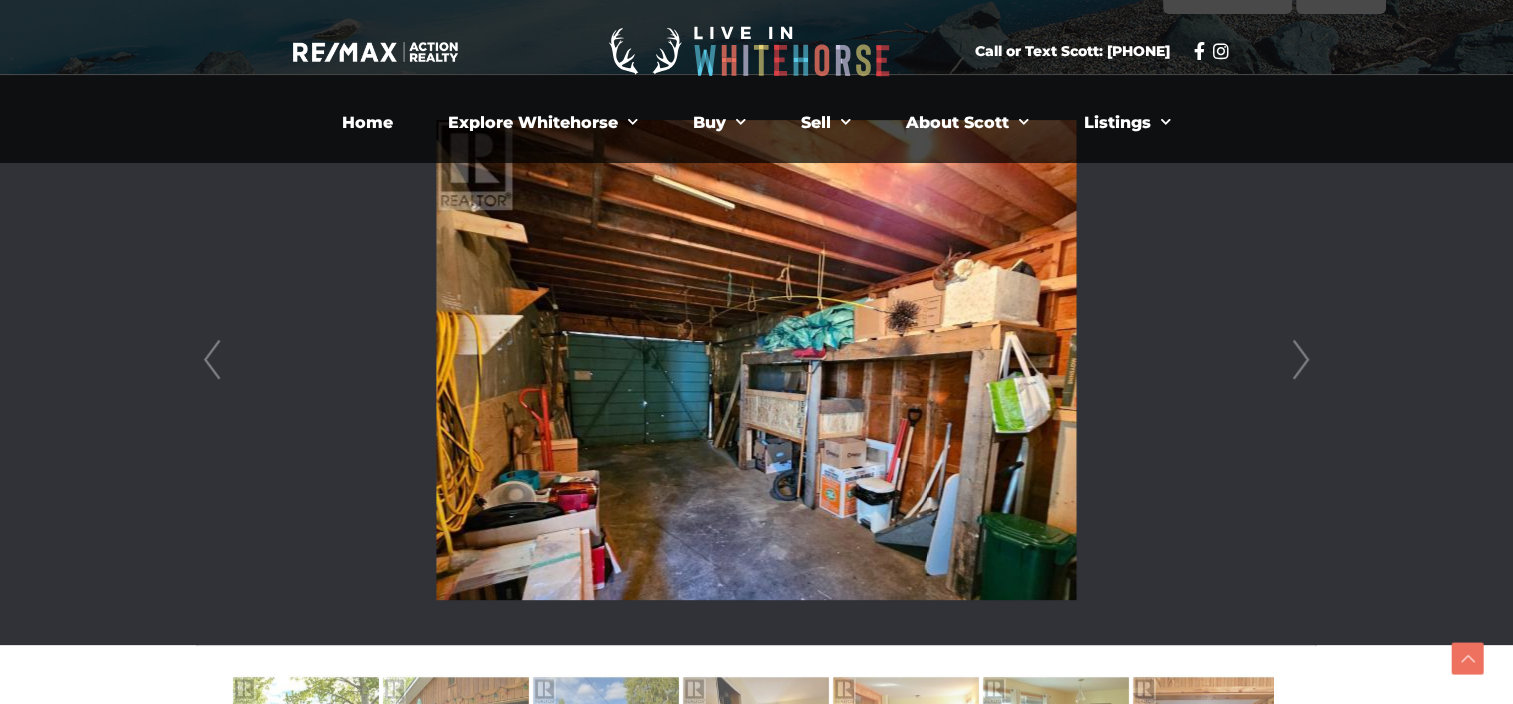 click on "Next" at bounding box center [1301, 360] 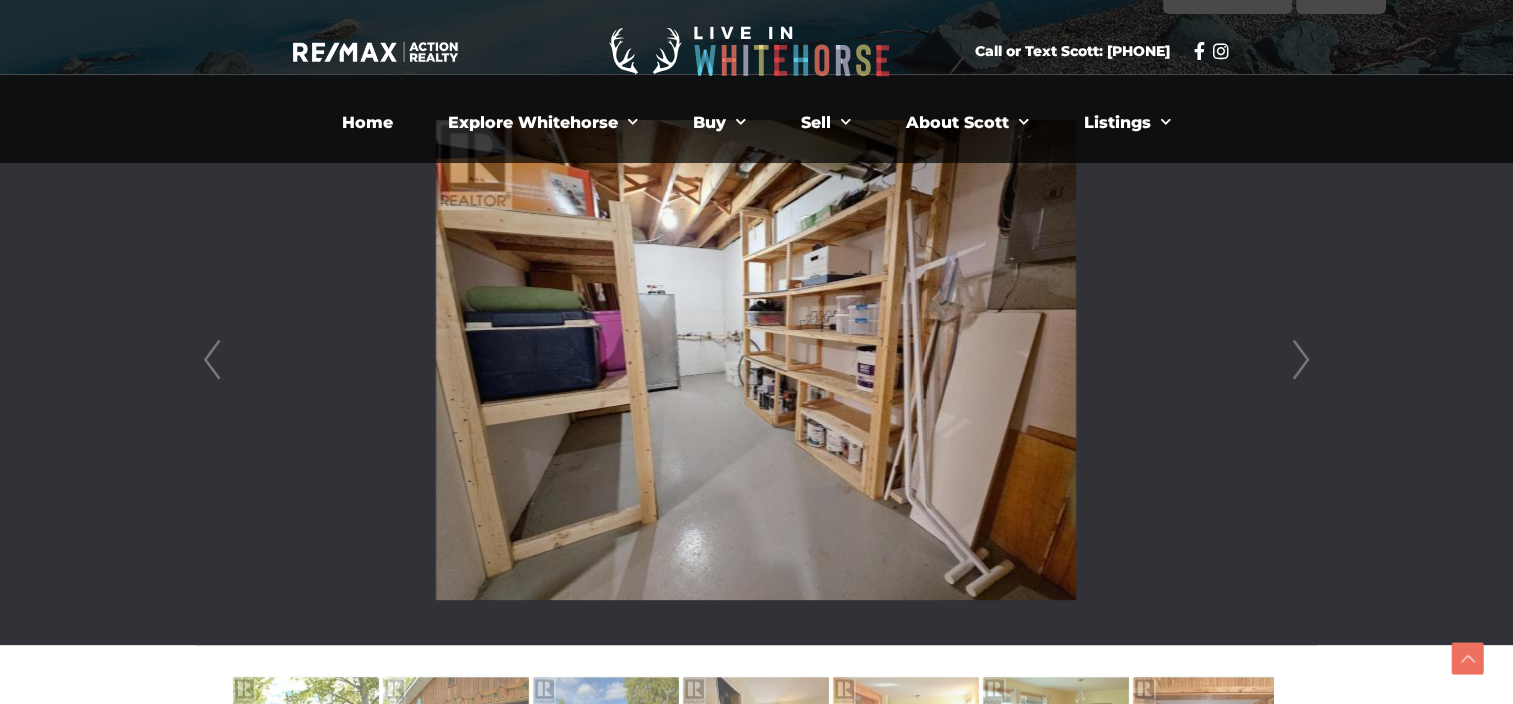 click on "Next" at bounding box center [1301, 360] 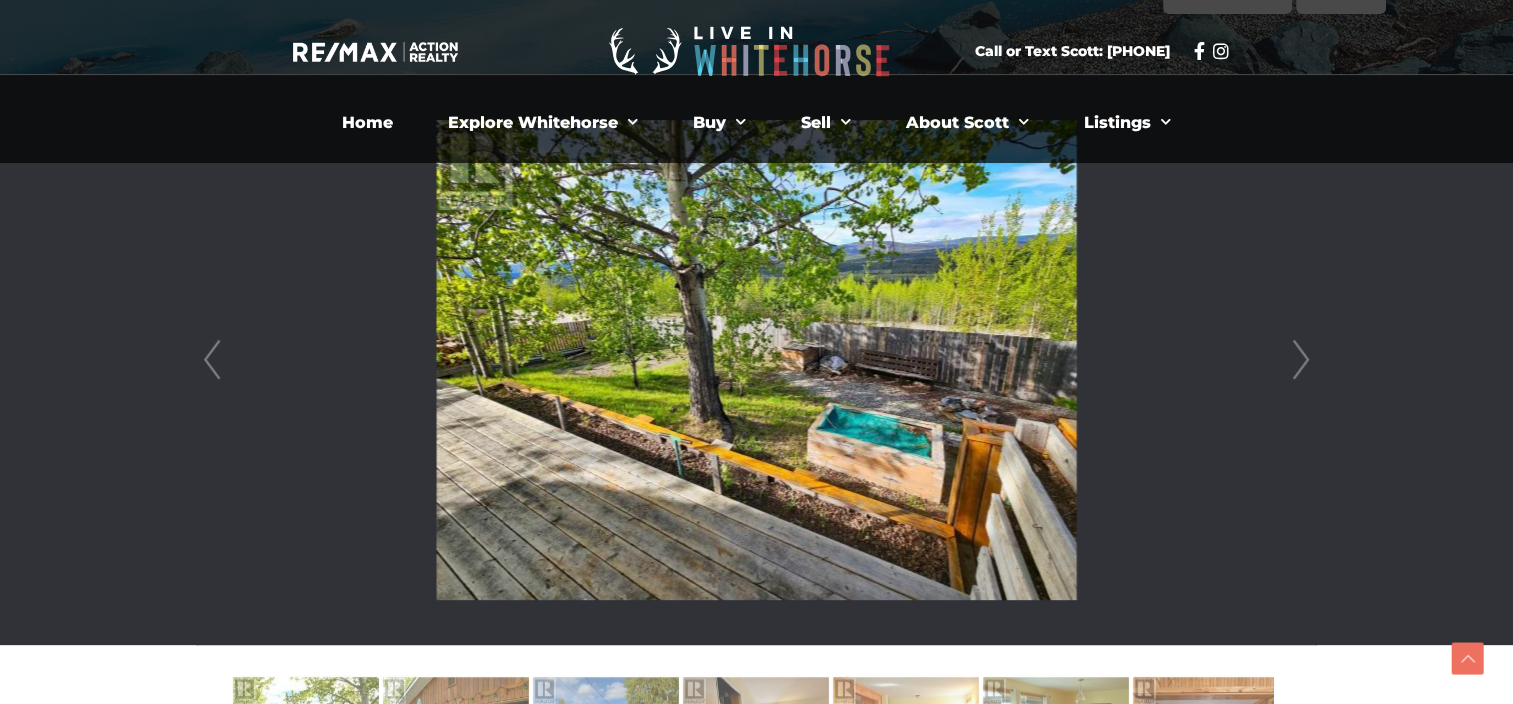 click on "Next" at bounding box center (1301, 360) 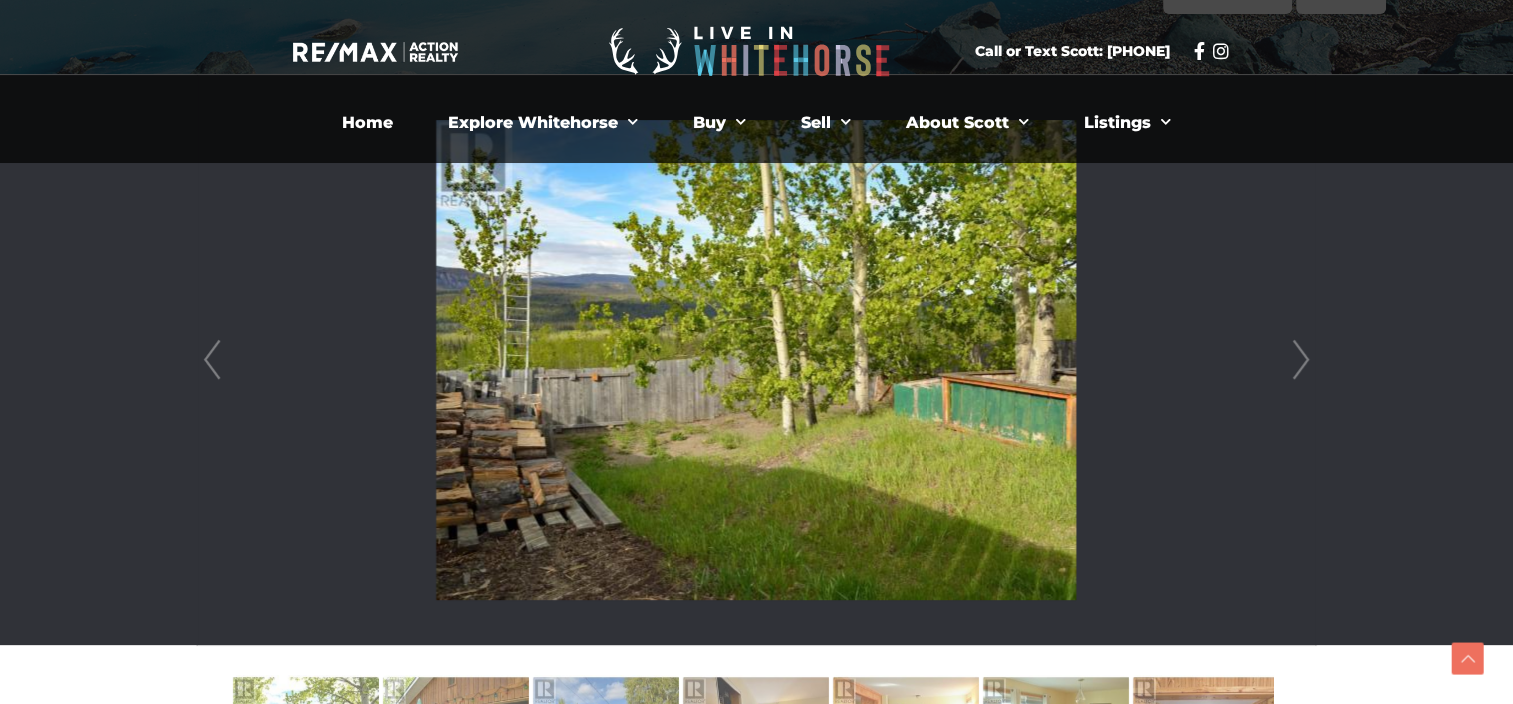 click on "Next" at bounding box center [1301, 360] 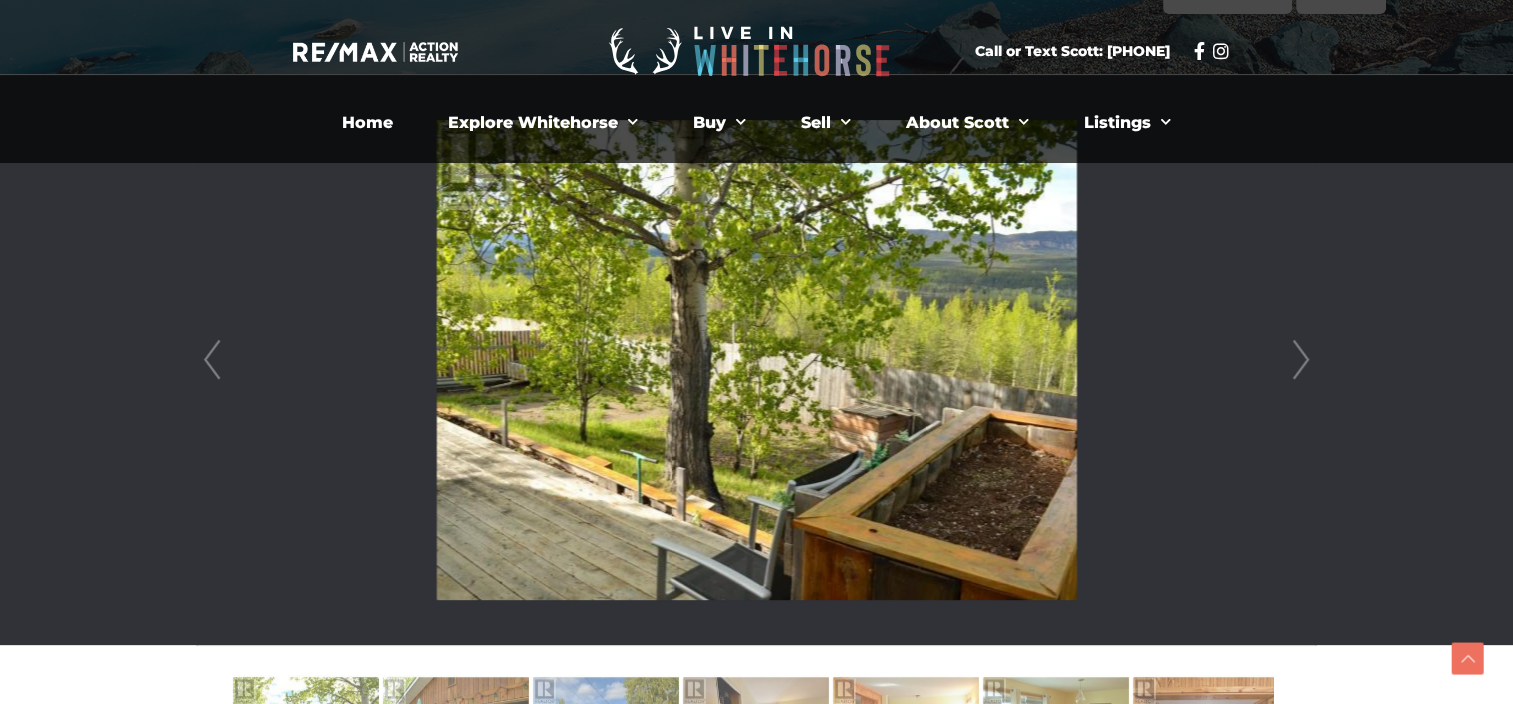 click on "Next" at bounding box center (1301, 360) 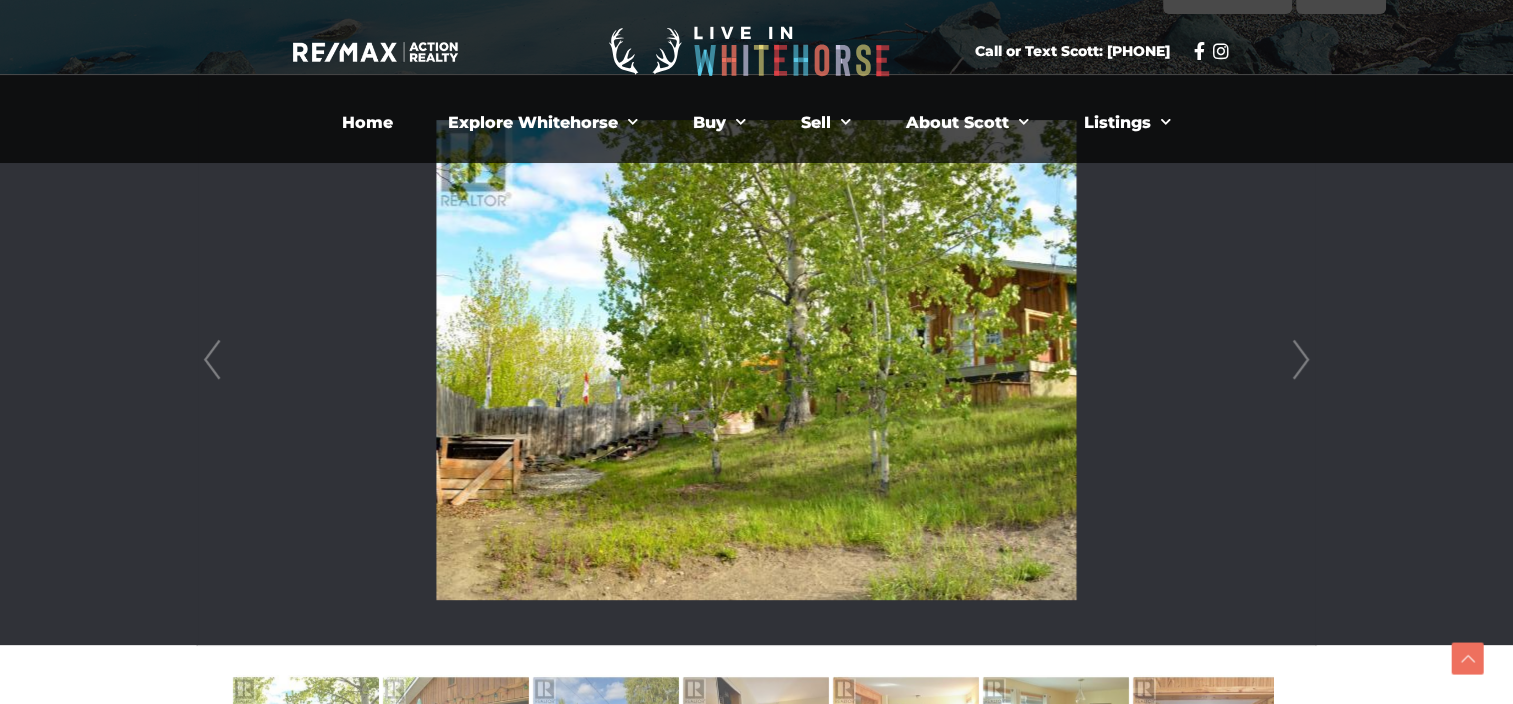click on "Next" at bounding box center [1301, 360] 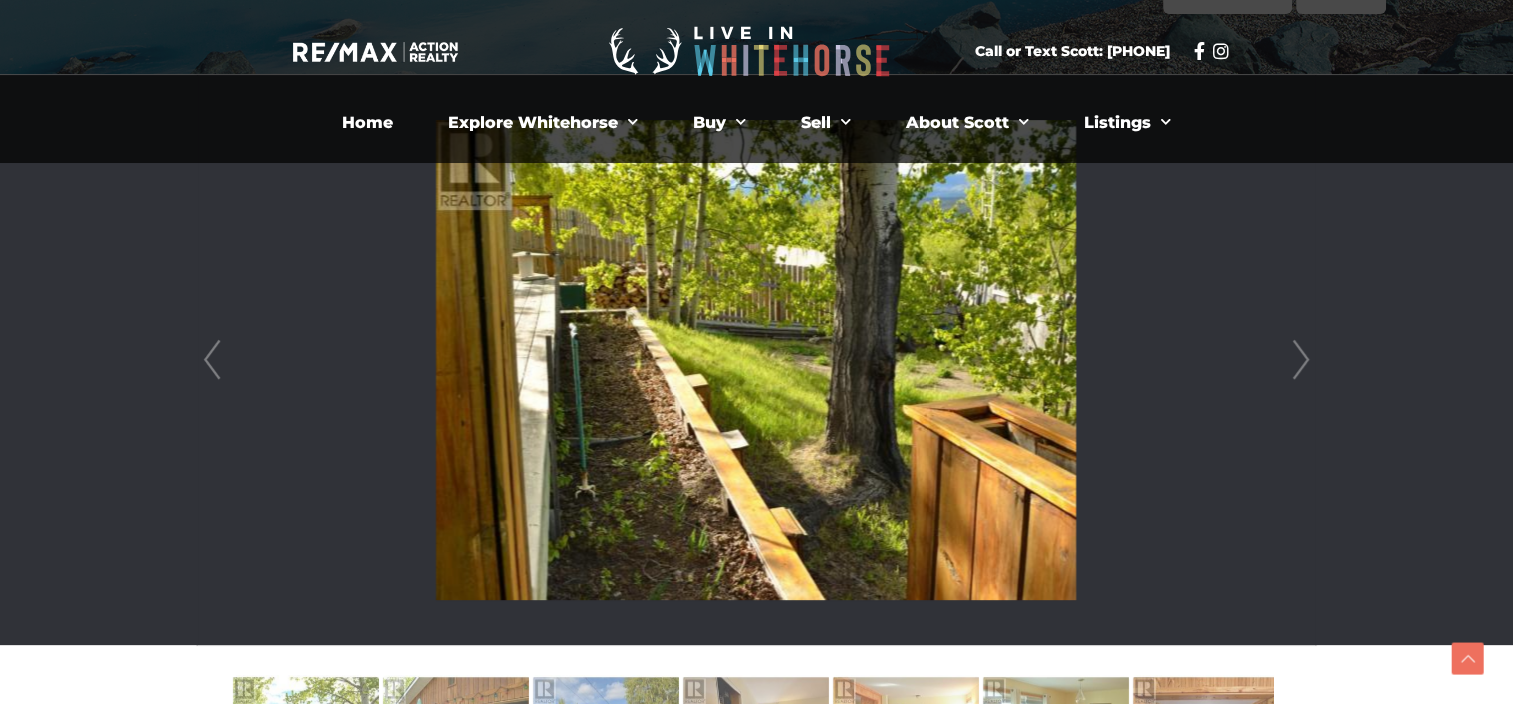 click on "Next" at bounding box center (1301, 360) 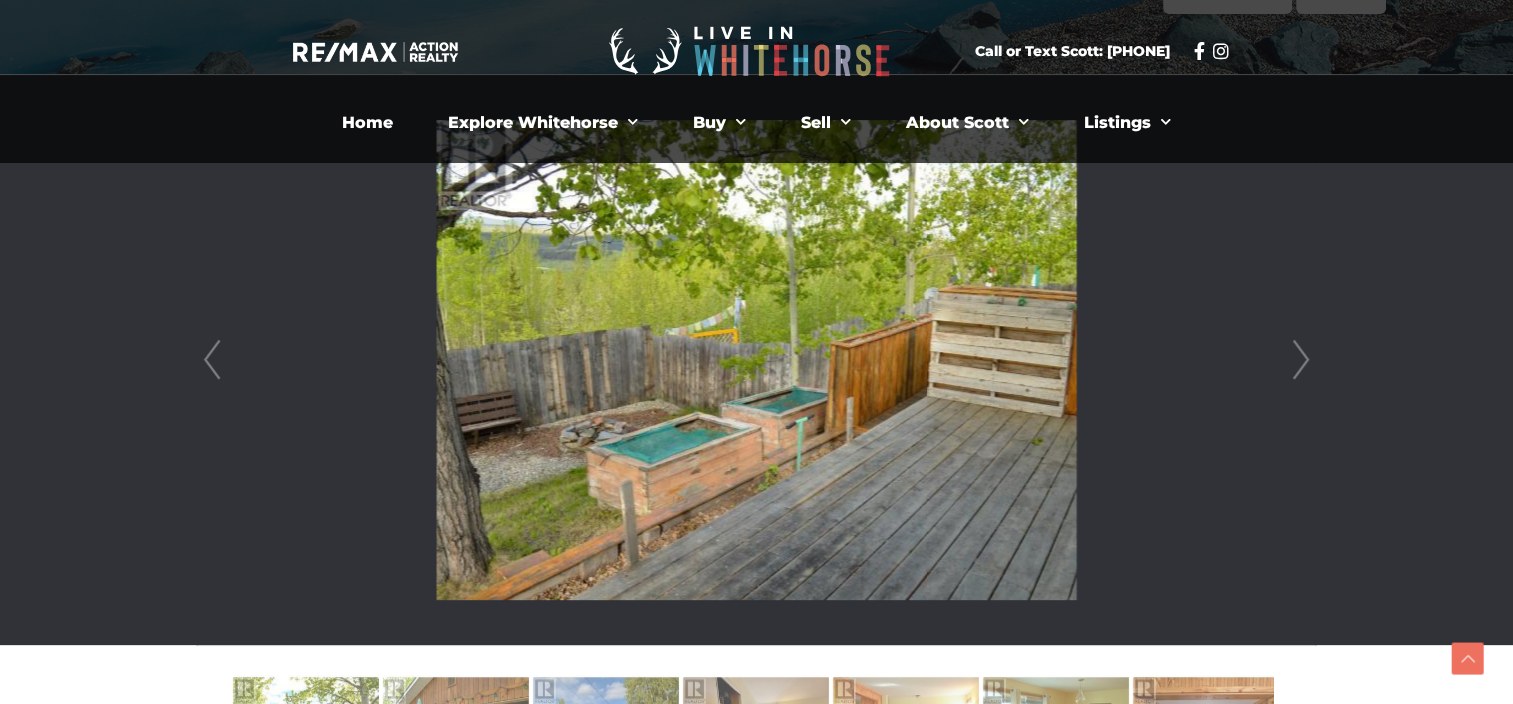 click on "Next" at bounding box center [1301, 360] 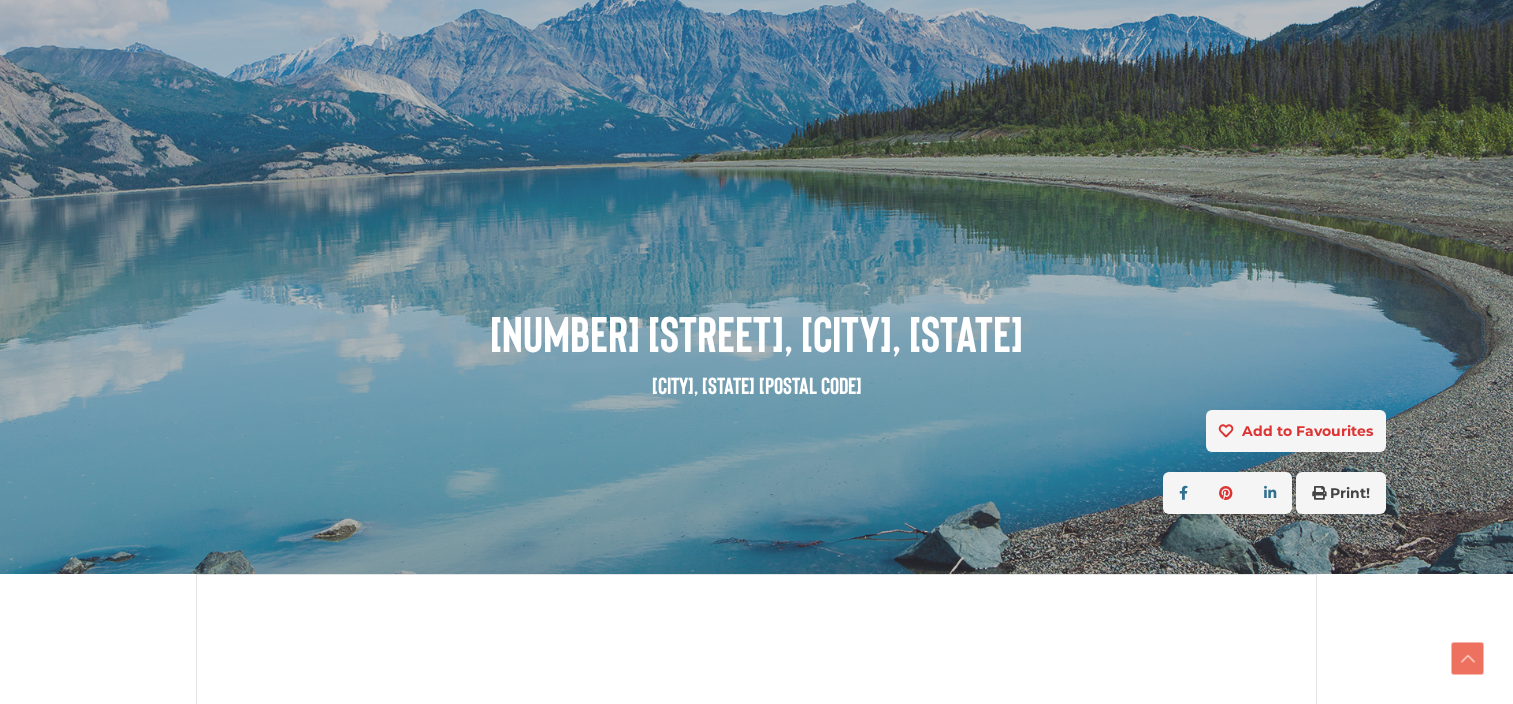 scroll, scrollTop: 800, scrollLeft: 0, axis: vertical 